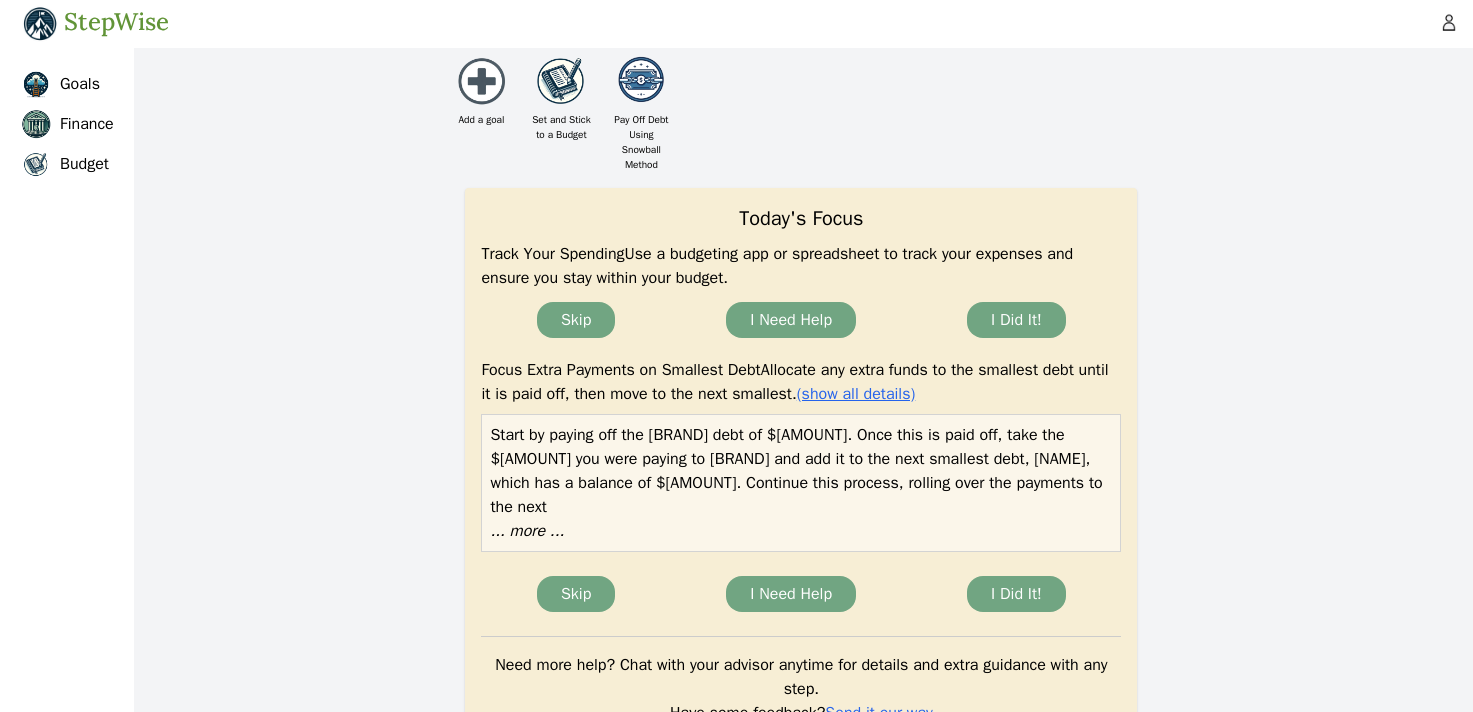 scroll, scrollTop: 0, scrollLeft: 0, axis: both 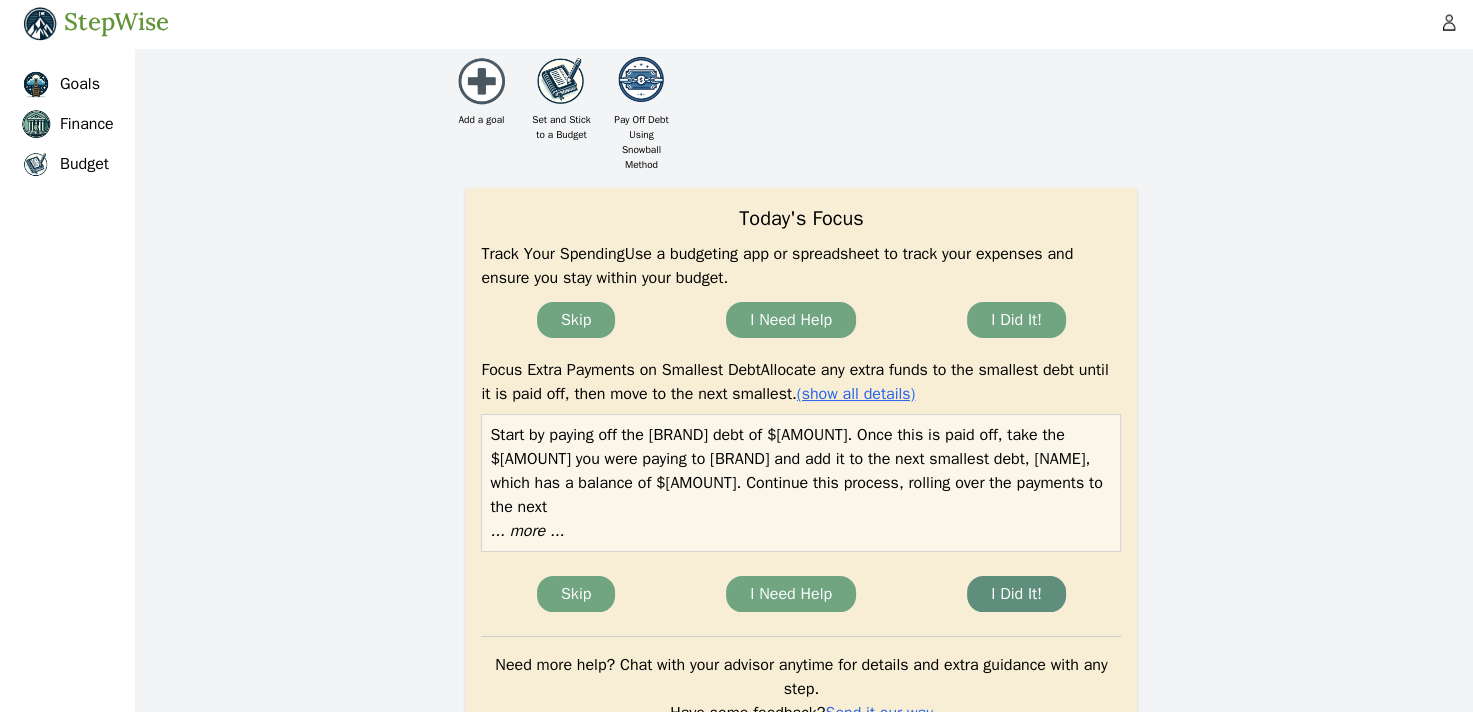 click on "I Did It!" at bounding box center [1016, 594] 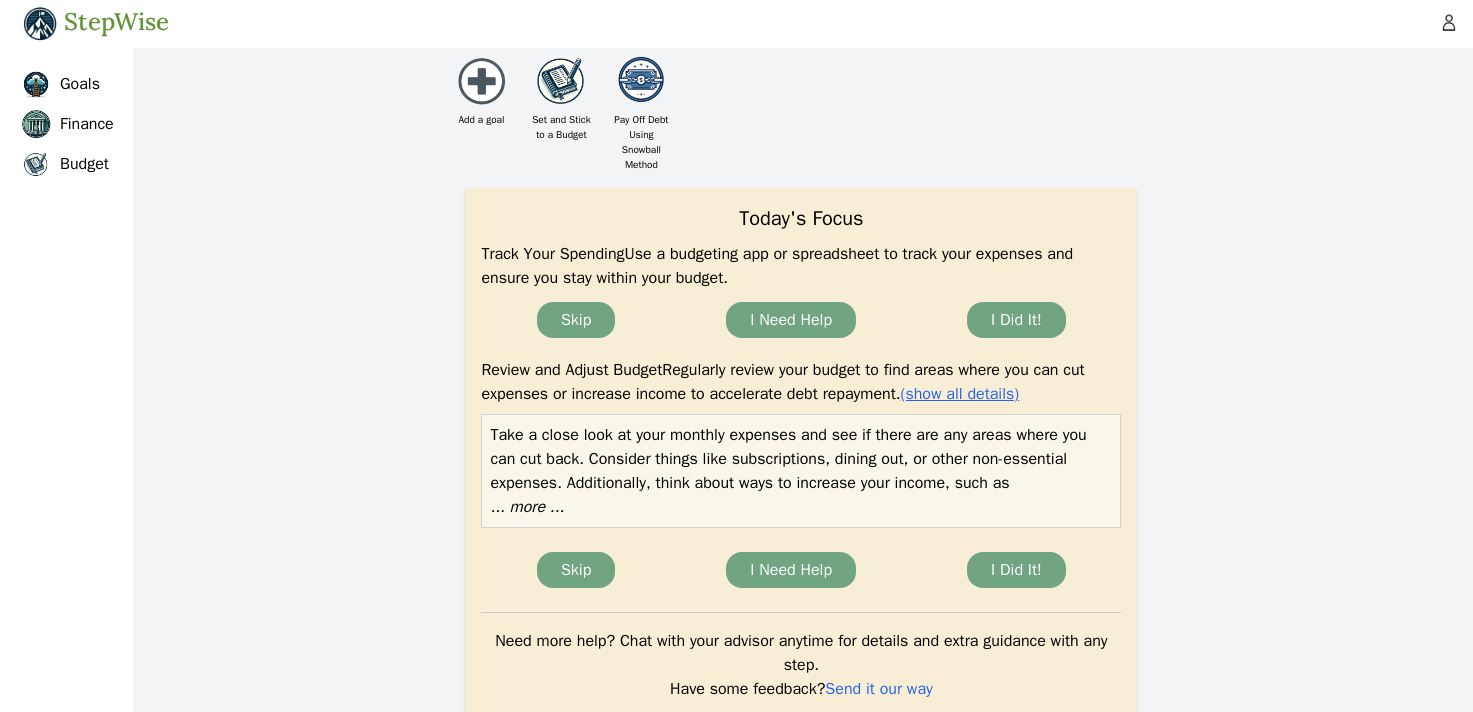scroll, scrollTop: 0, scrollLeft: 0, axis: both 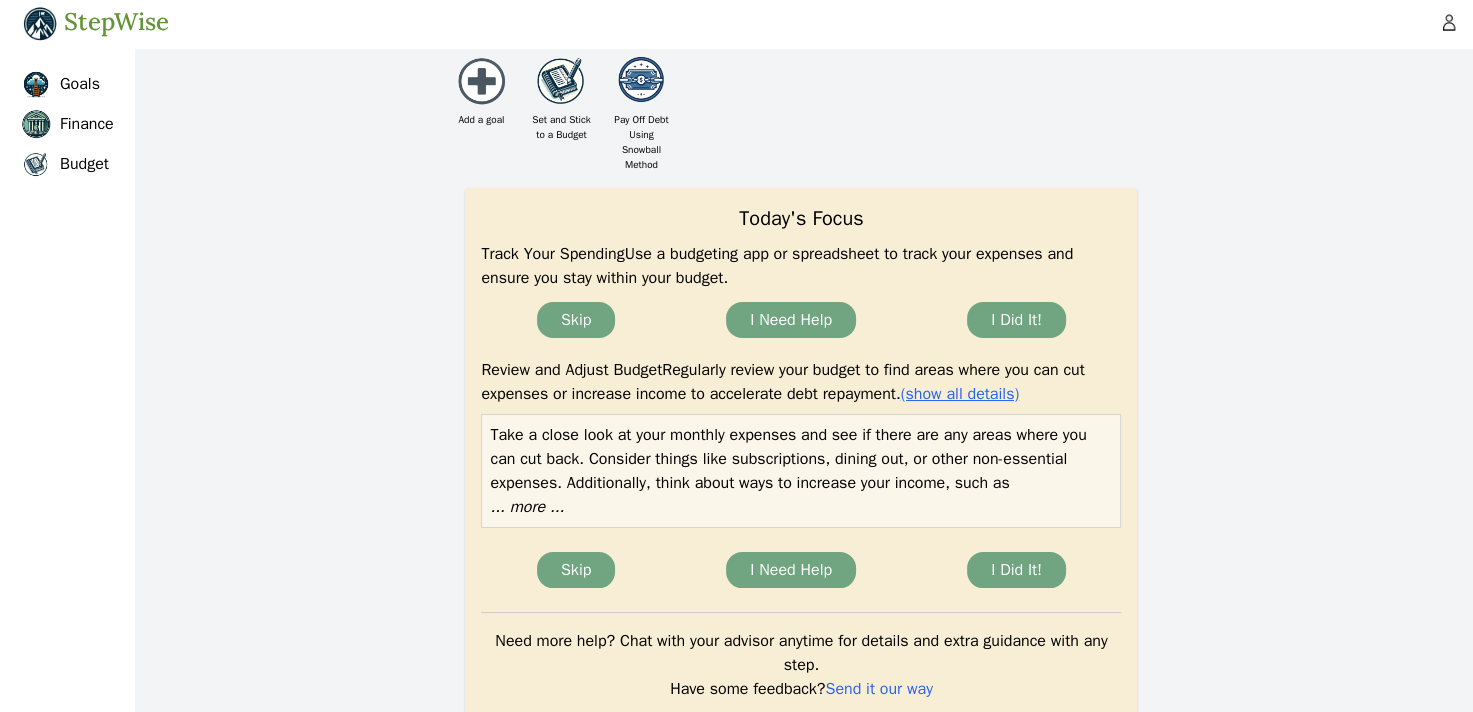 click on "I Did It!" at bounding box center (1016, 570) 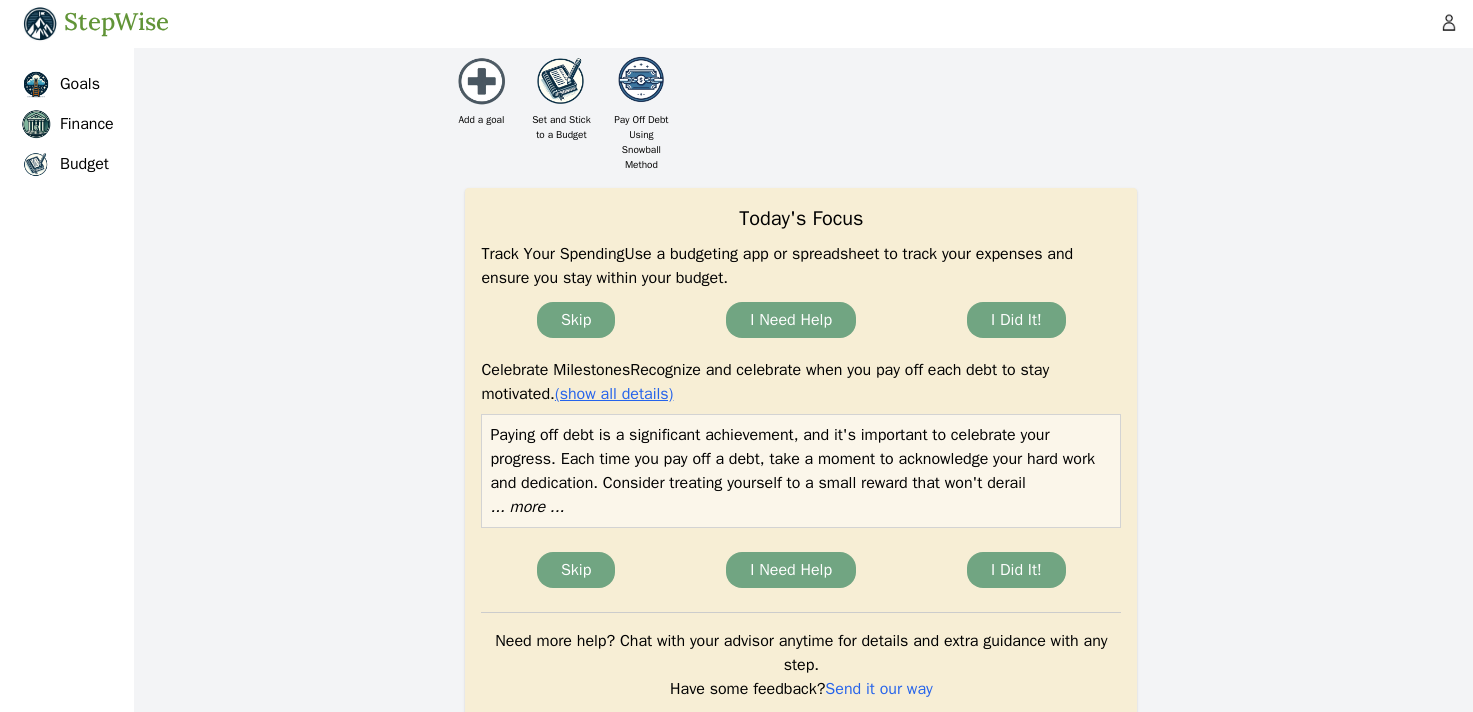 scroll, scrollTop: 0, scrollLeft: 0, axis: both 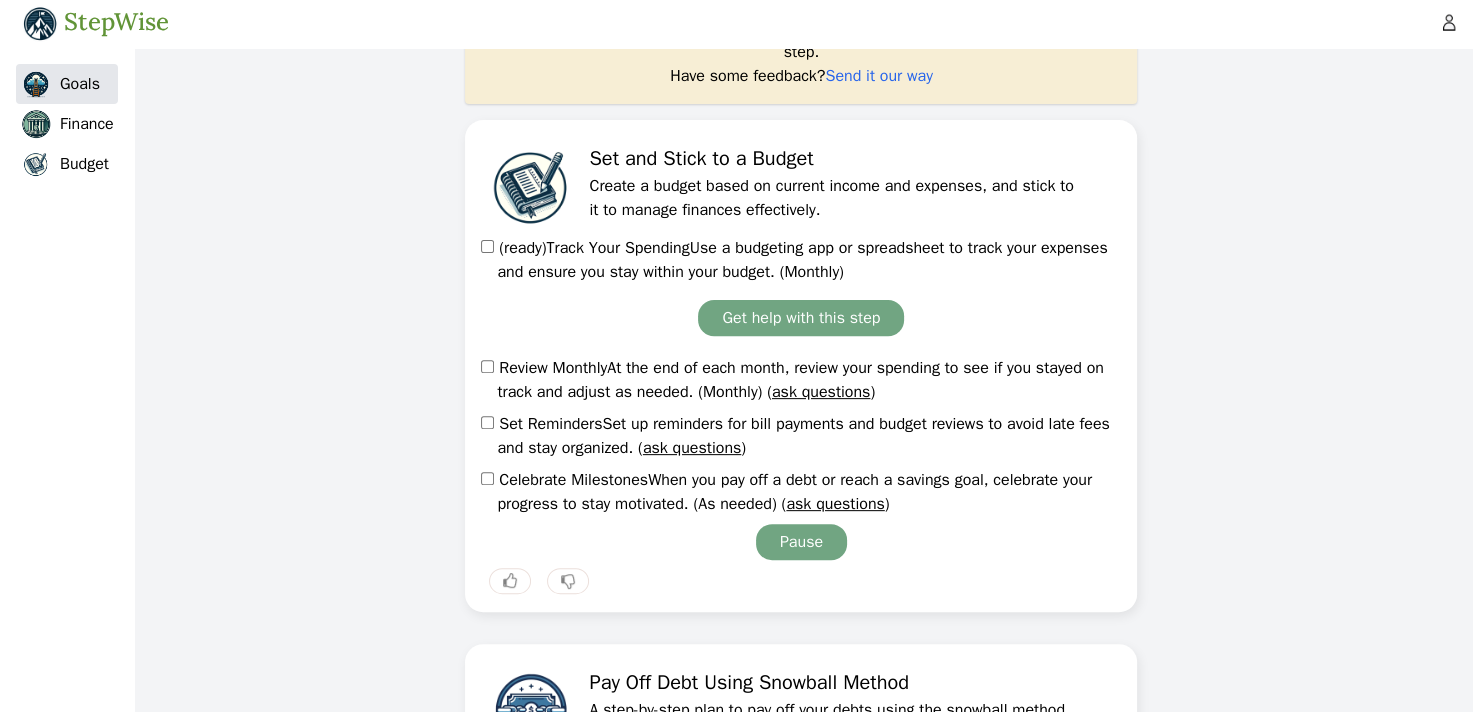 click on "Goals" at bounding box center (80, 84) 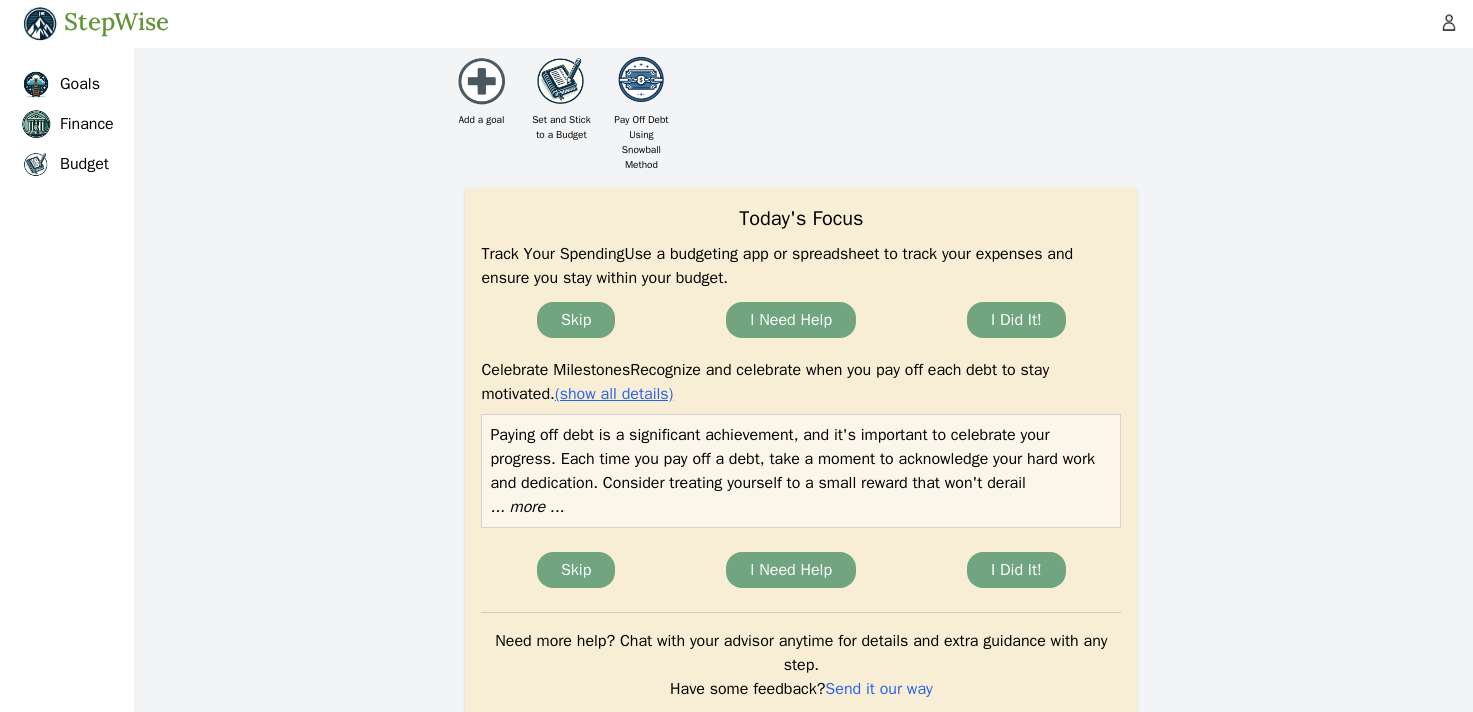 scroll, scrollTop: 0, scrollLeft: 0, axis: both 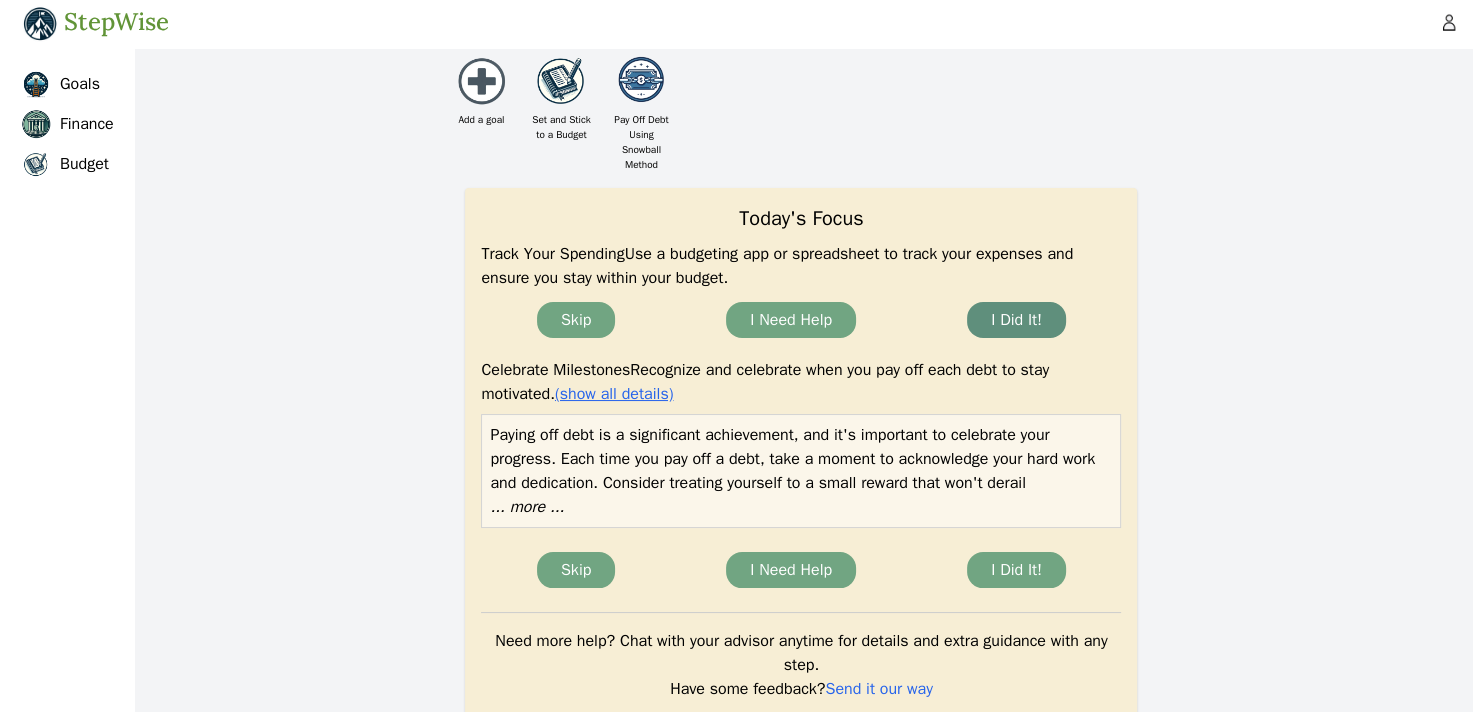 click on "I Did It!" at bounding box center [1016, 320] 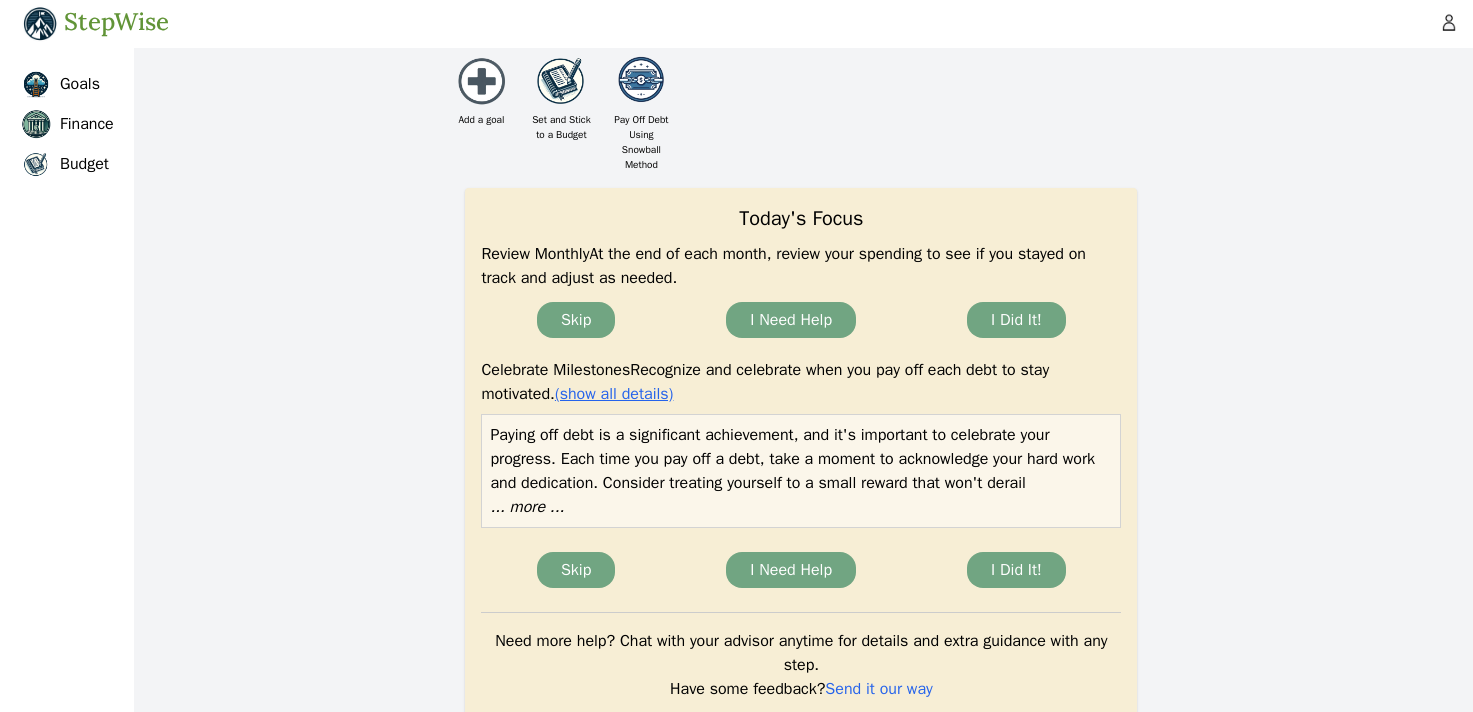 scroll, scrollTop: 0, scrollLeft: 0, axis: both 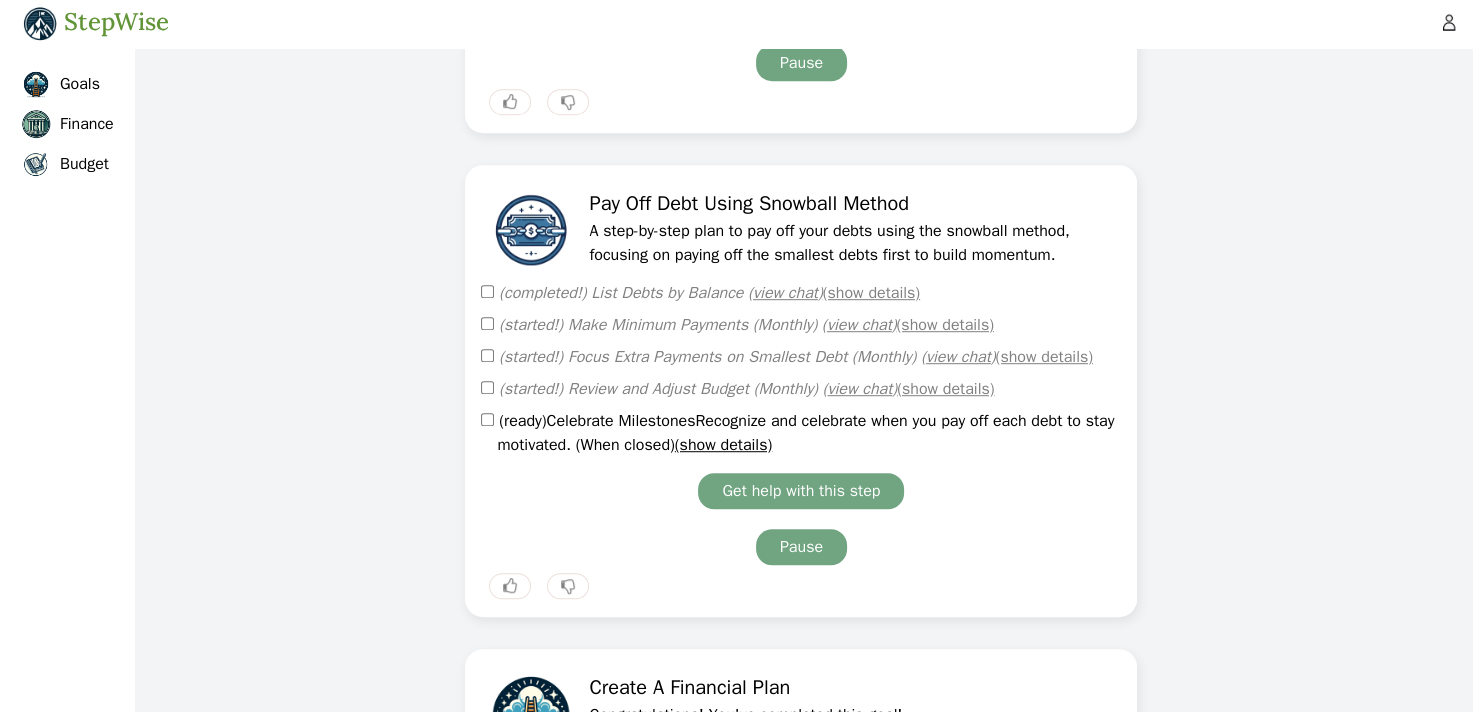 click on "( completed! )
List Debts by Balance
( view chat )
(show details)
(hide details)
Here's the order to tackle your debts:
Affirm: $257 at 0%
Kay: $1,928 at 26.9%
Taxes: $2,173 at 4%
Harley: $4,558 at 17.9%
United: $8,000 at 18%
Dodge: $8,438 at 5.2%
This order allows you to focus on the smallest debts first, which can help you gain momentum and motivation as you see debts being paid off." at bounding box center (801, 399) 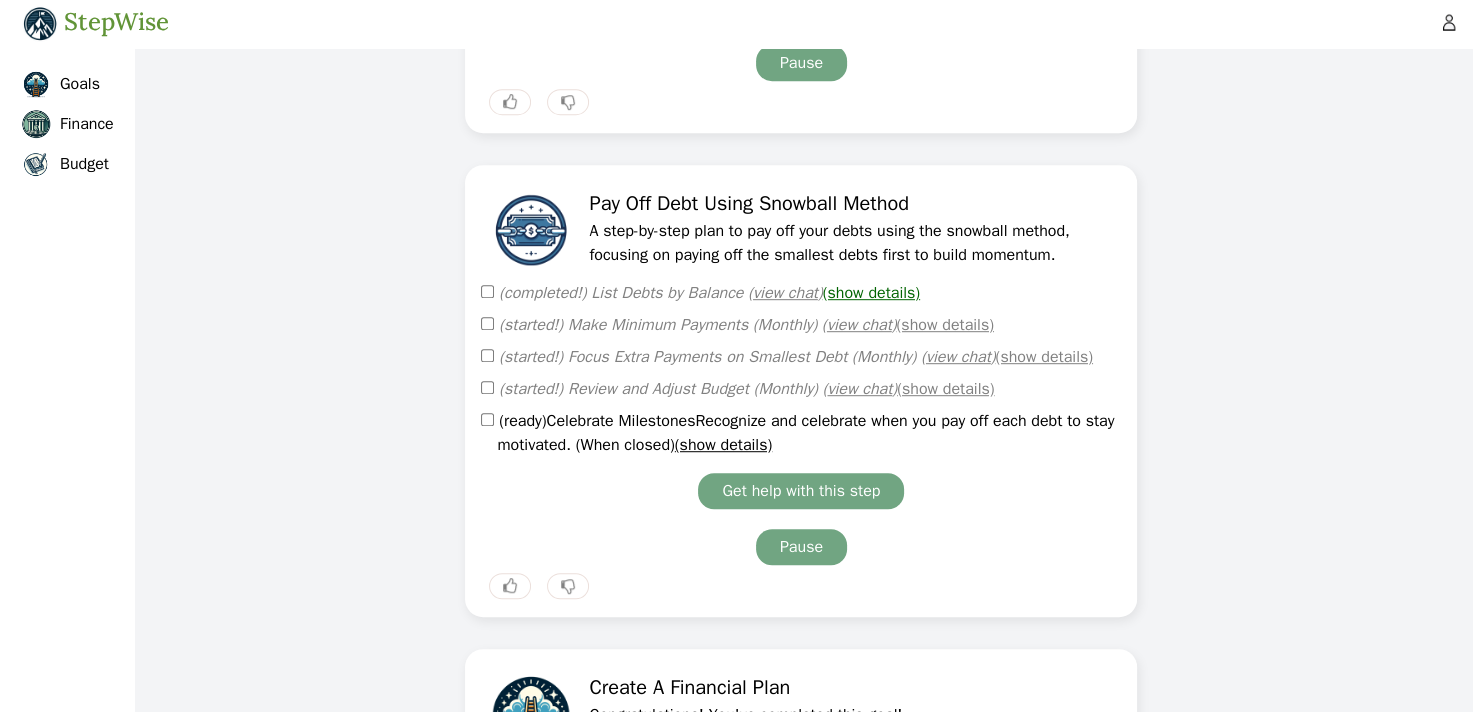 click on "(show details)" at bounding box center (871, 293) 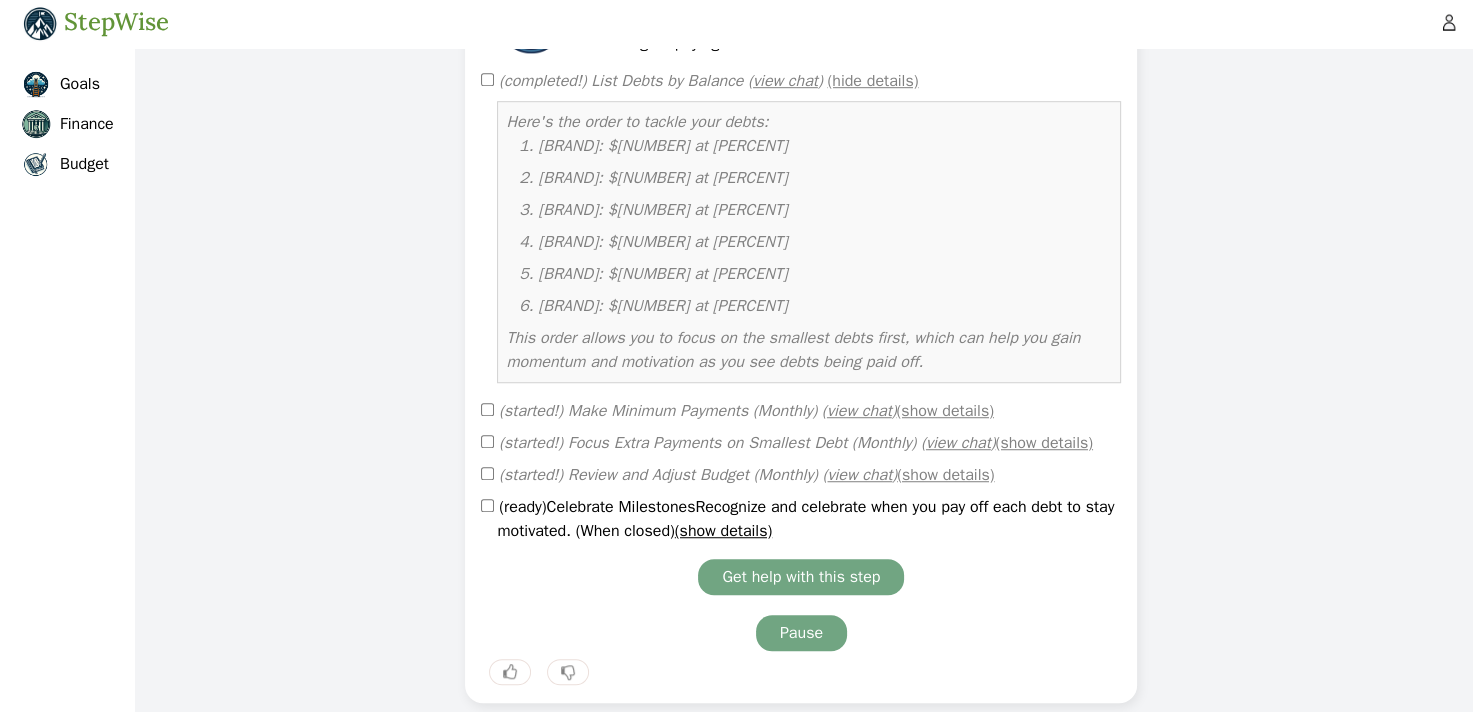 scroll, scrollTop: 1277, scrollLeft: 0, axis: vertical 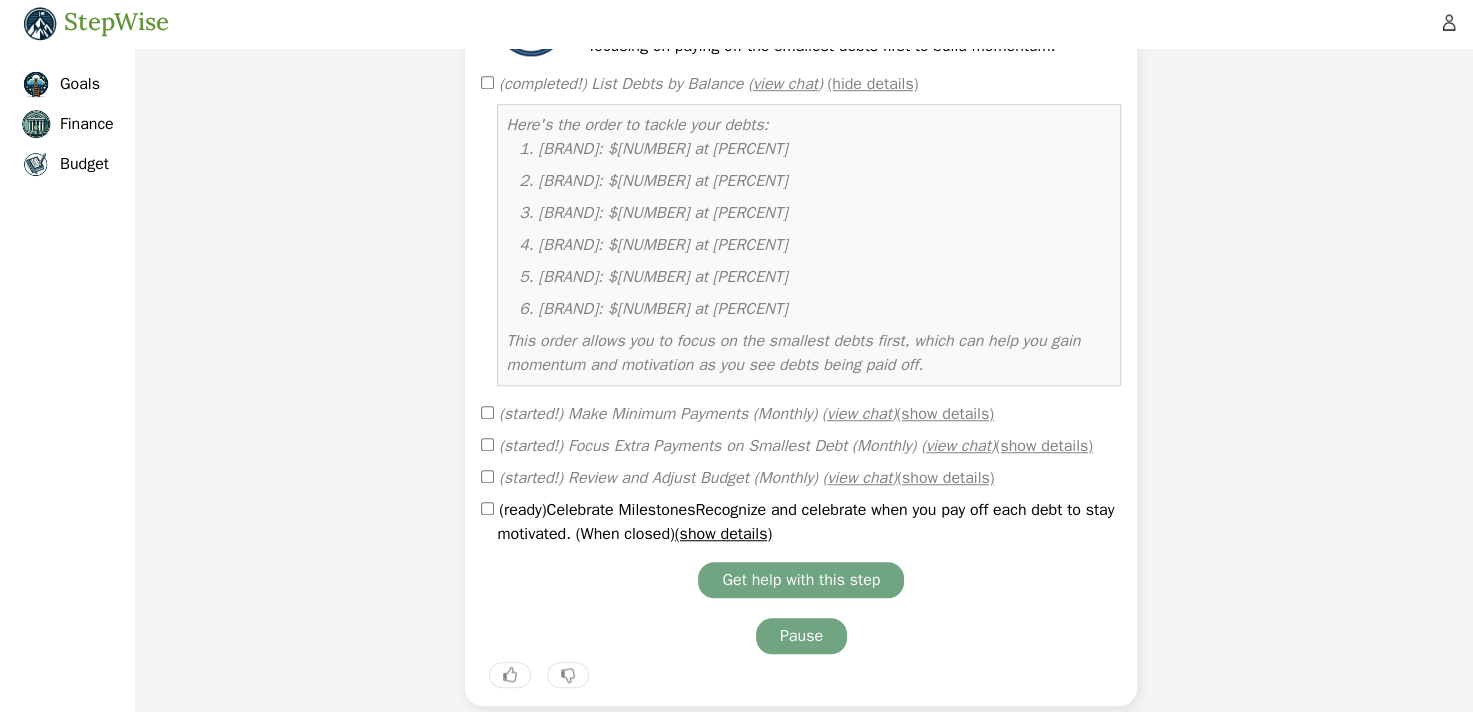 click on "Affirm: $257 at 0%" at bounding box center [825, 149] 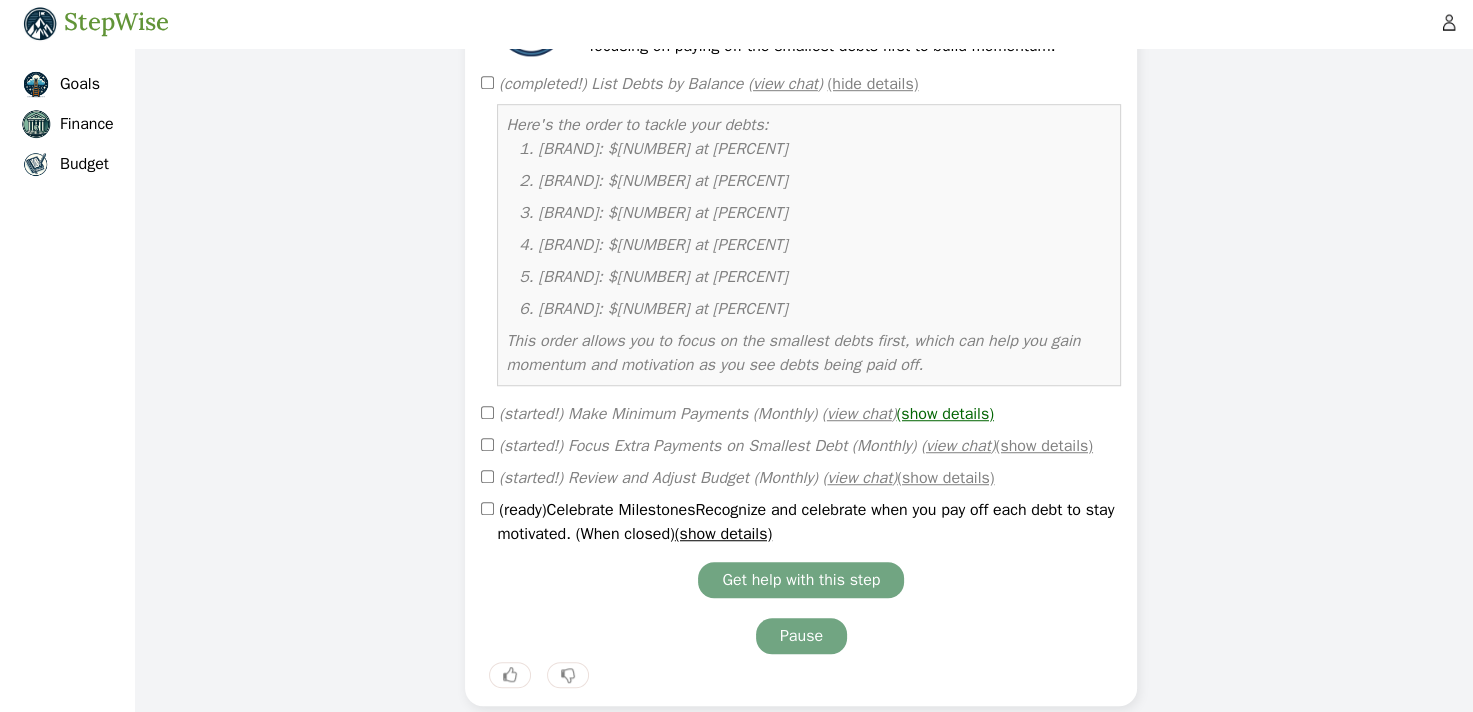 click on "(show details)" at bounding box center [944, 414] 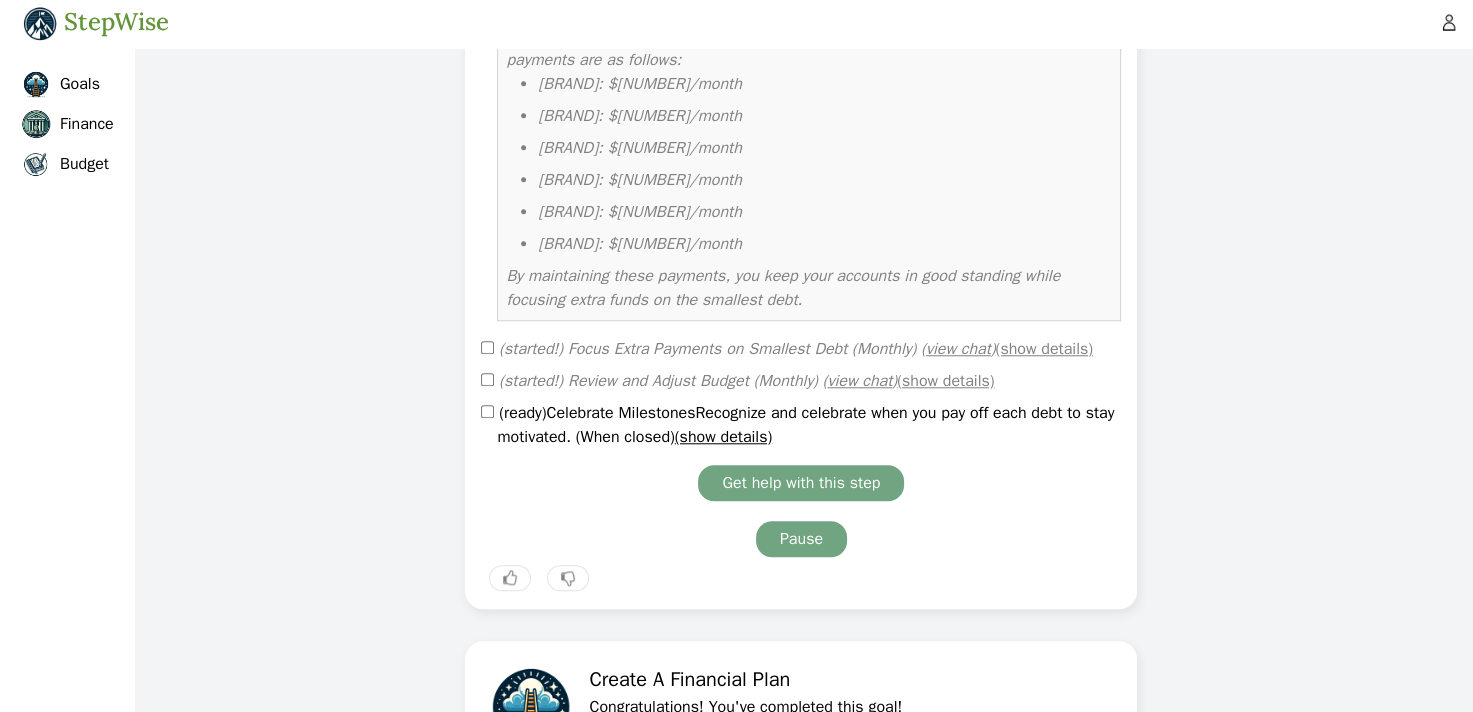 scroll, scrollTop: 1724, scrollLeft: 0, axis: vertical 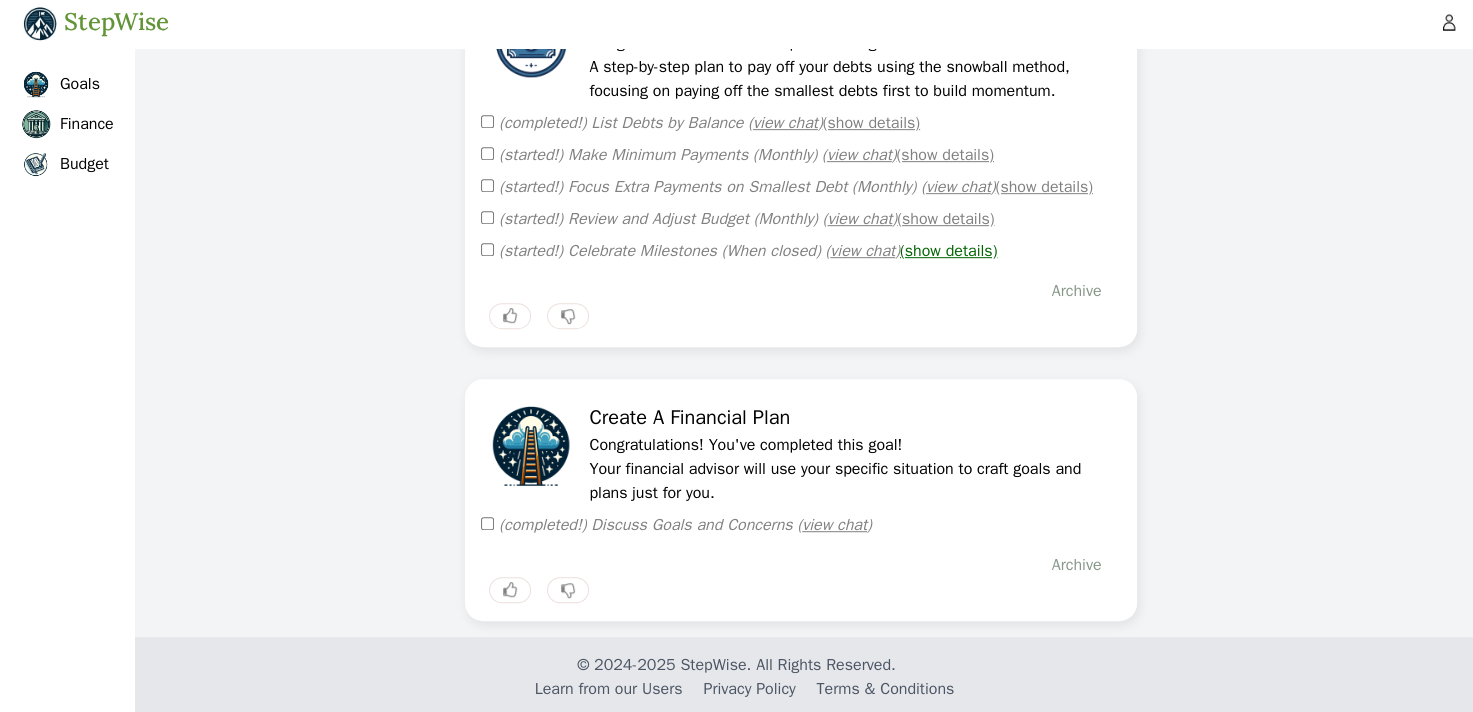 click on "(show details)" at bounding box center (948, 251) 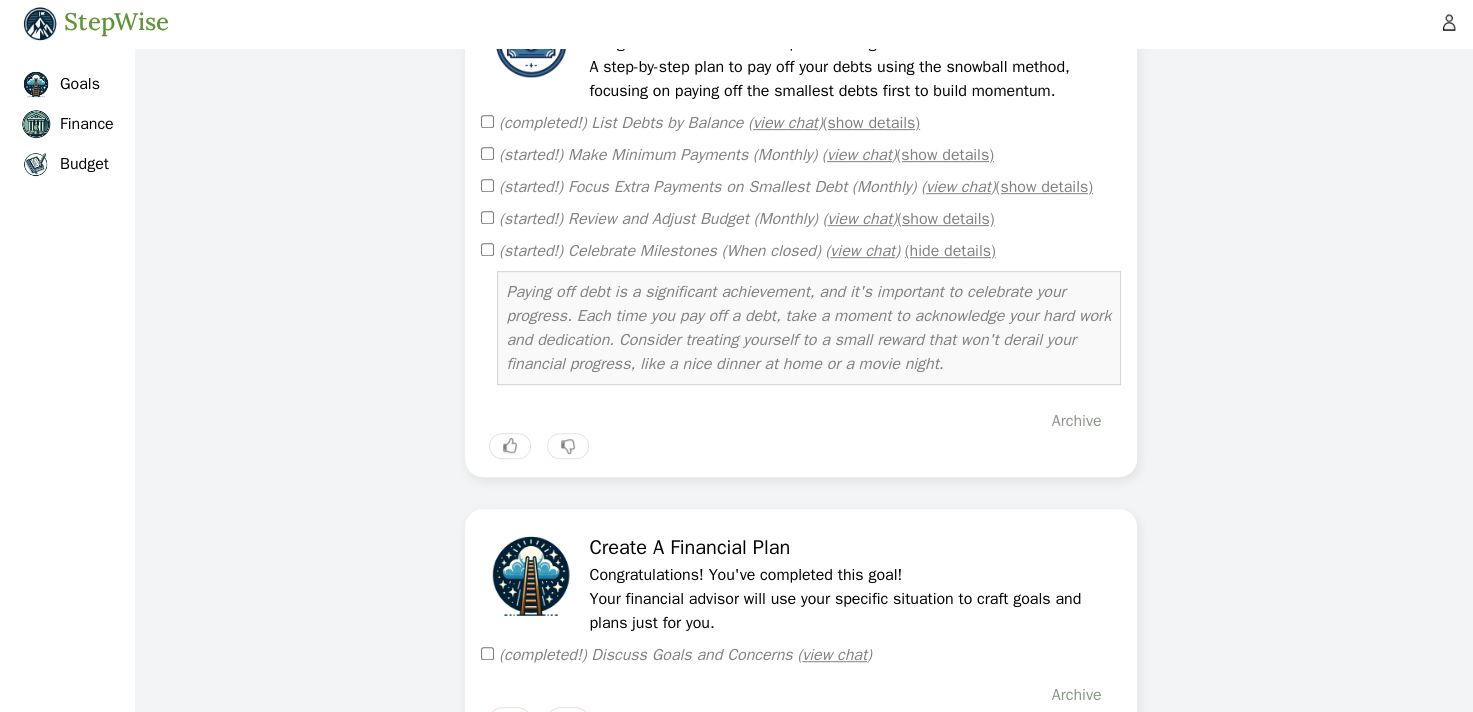 click on "Add a goal
Set and Stick to a Budget
Today's Focus
Review Monthly  At the end of each month, review your spending to see if you stayed on track and adjust as needed.
Skip I Need Help" at bounding box center (801, -81) 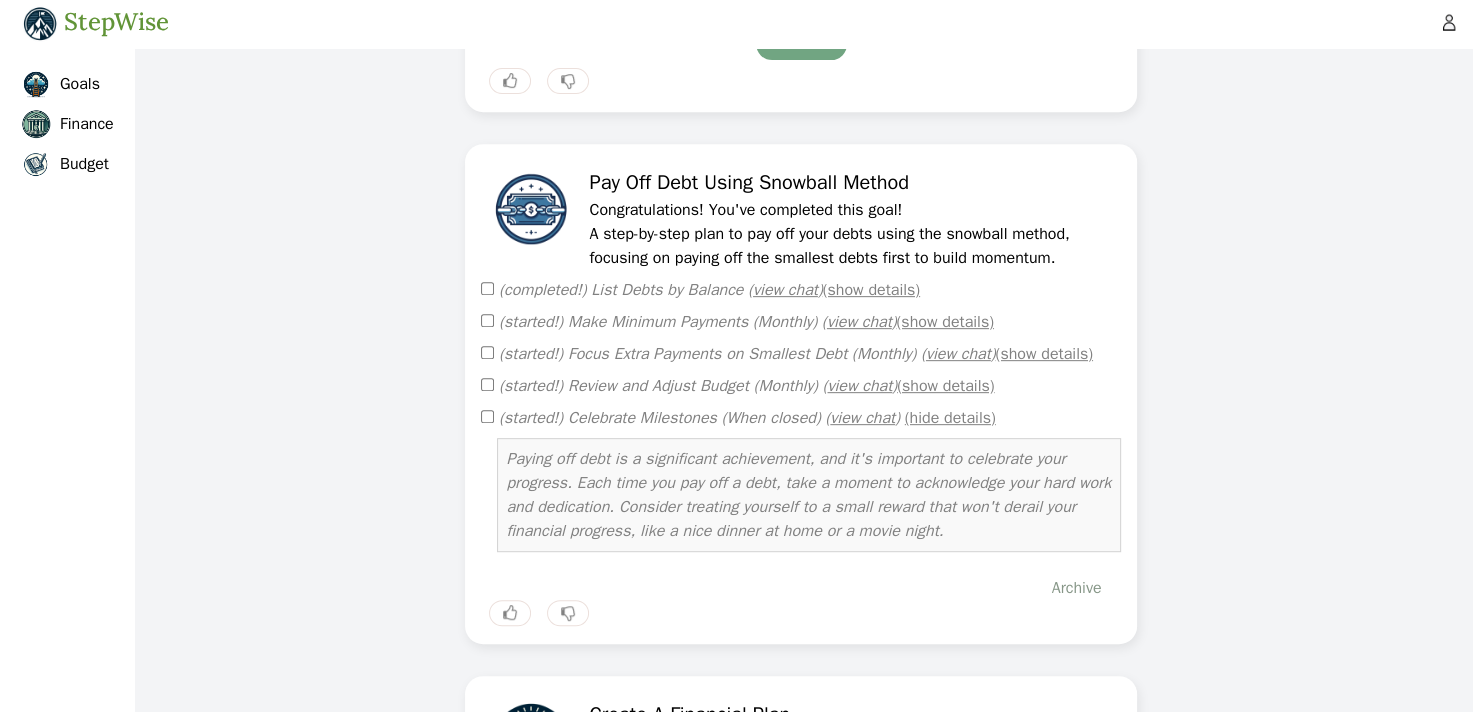 scroll, scrollTop: 805, scrollLeft: 0, axis: vertical 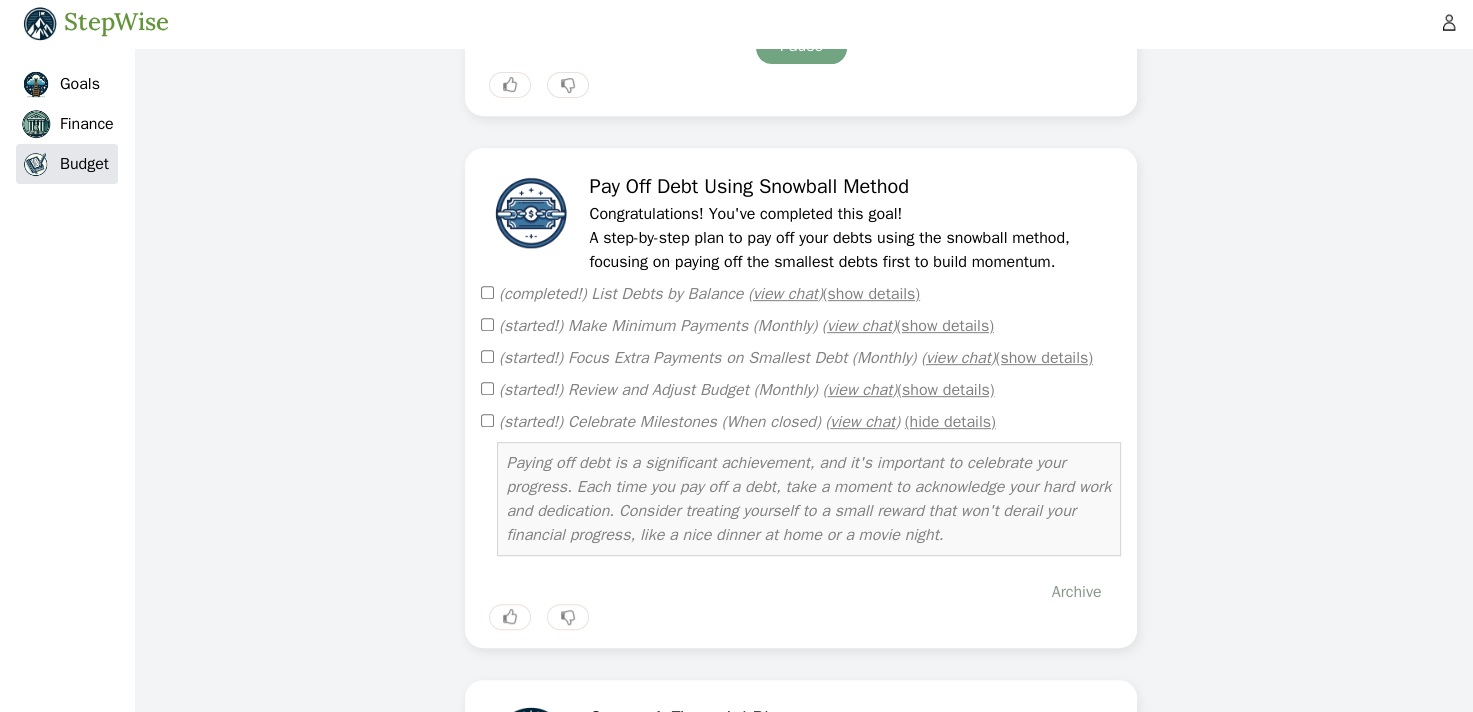 click on "Budget" at bounding box center [84, 164] 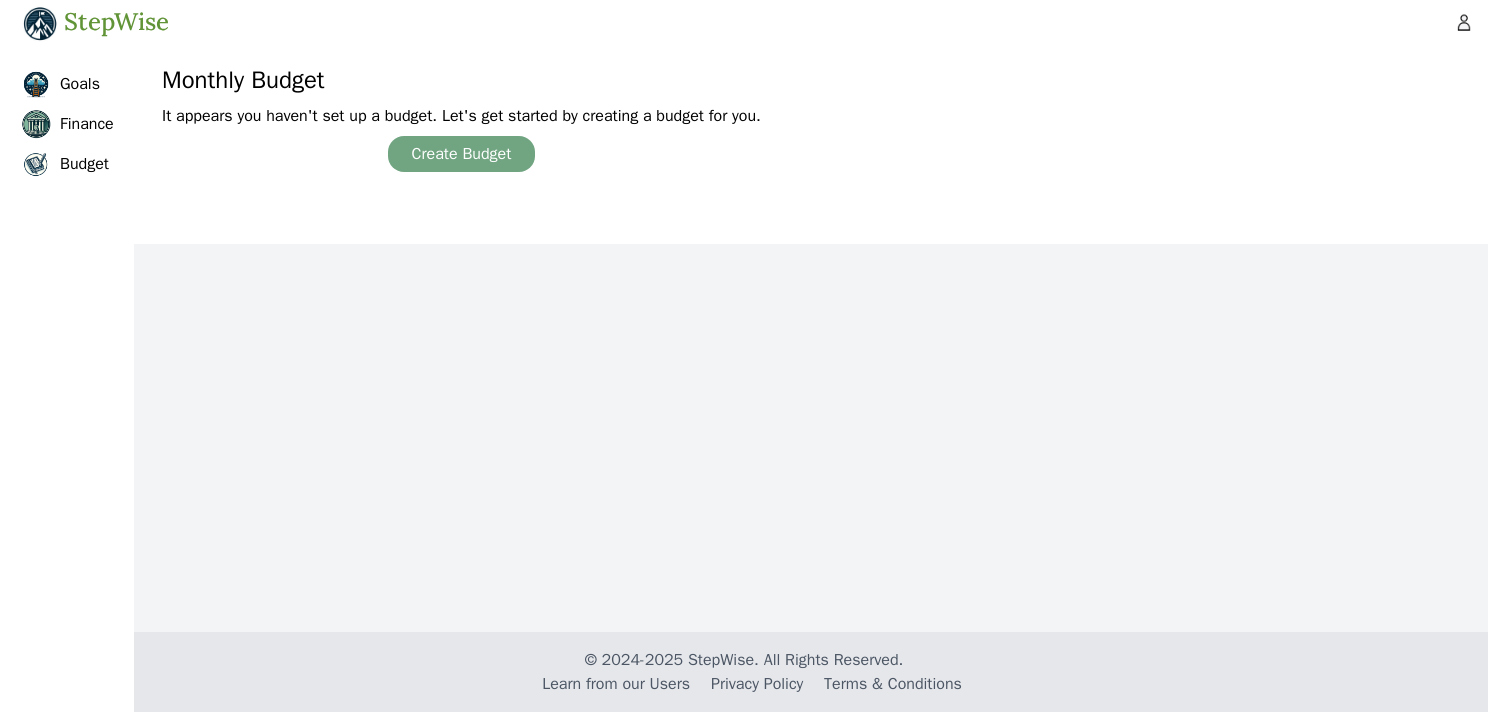 scroll, scrollTop: 0, scrollLeft: 0, axis: both 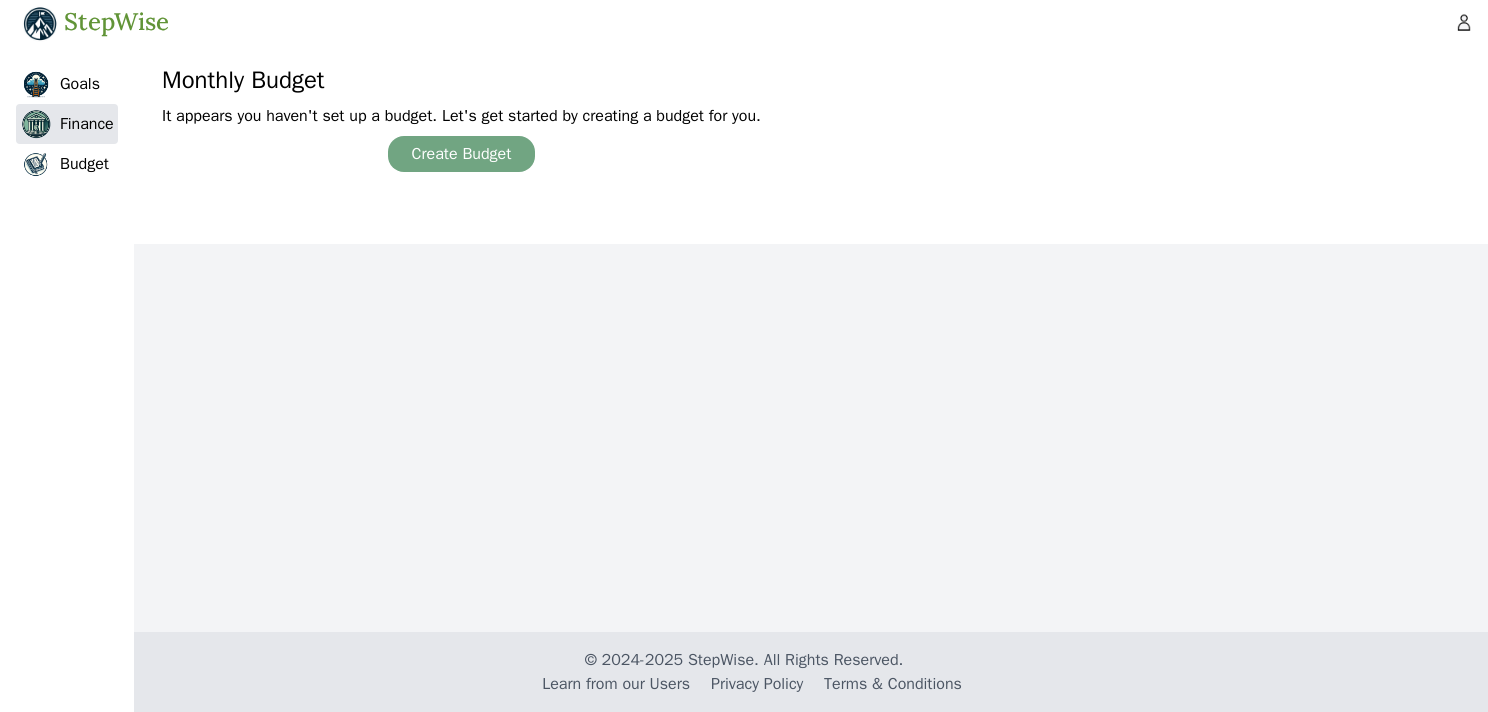 click on "Finance" at bounding box center (87, 124) 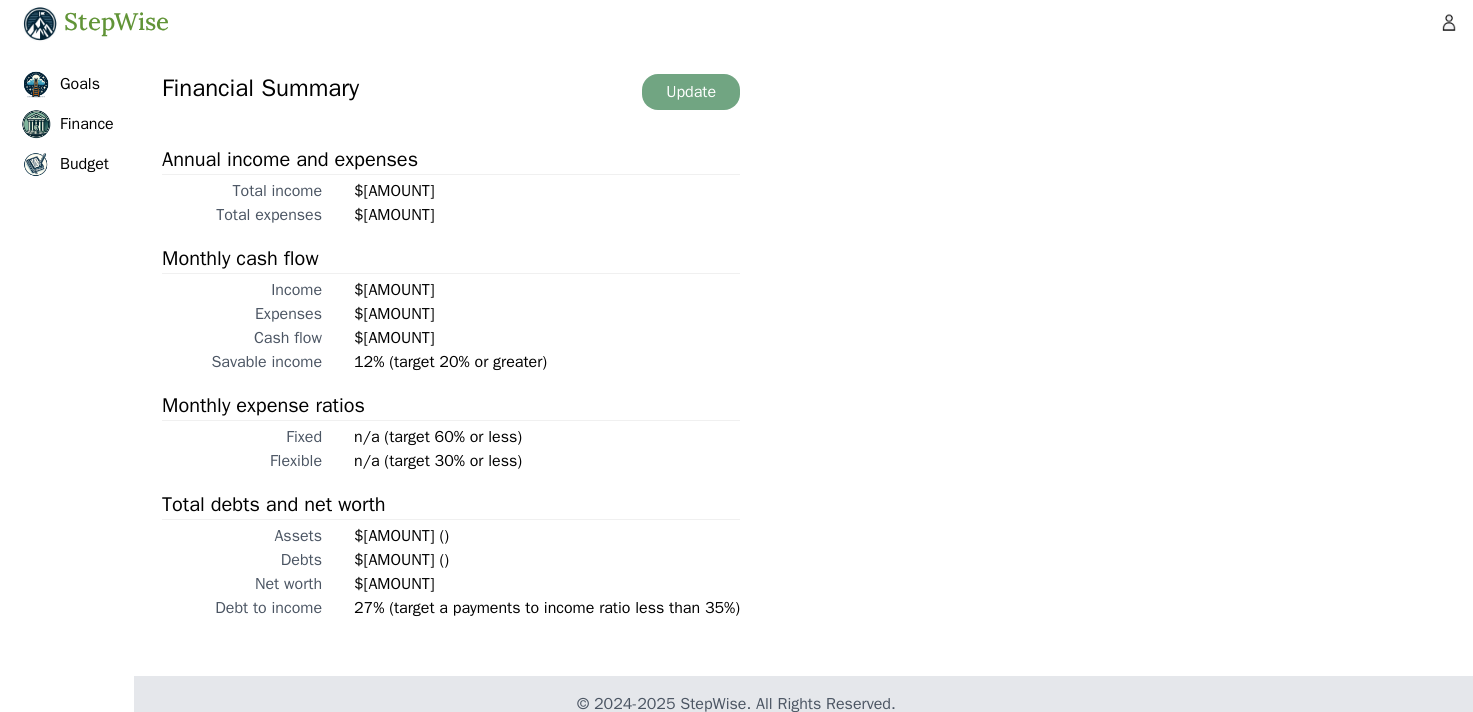 scroll, scrollTop: 0, scrollLeft: 0, axis: both 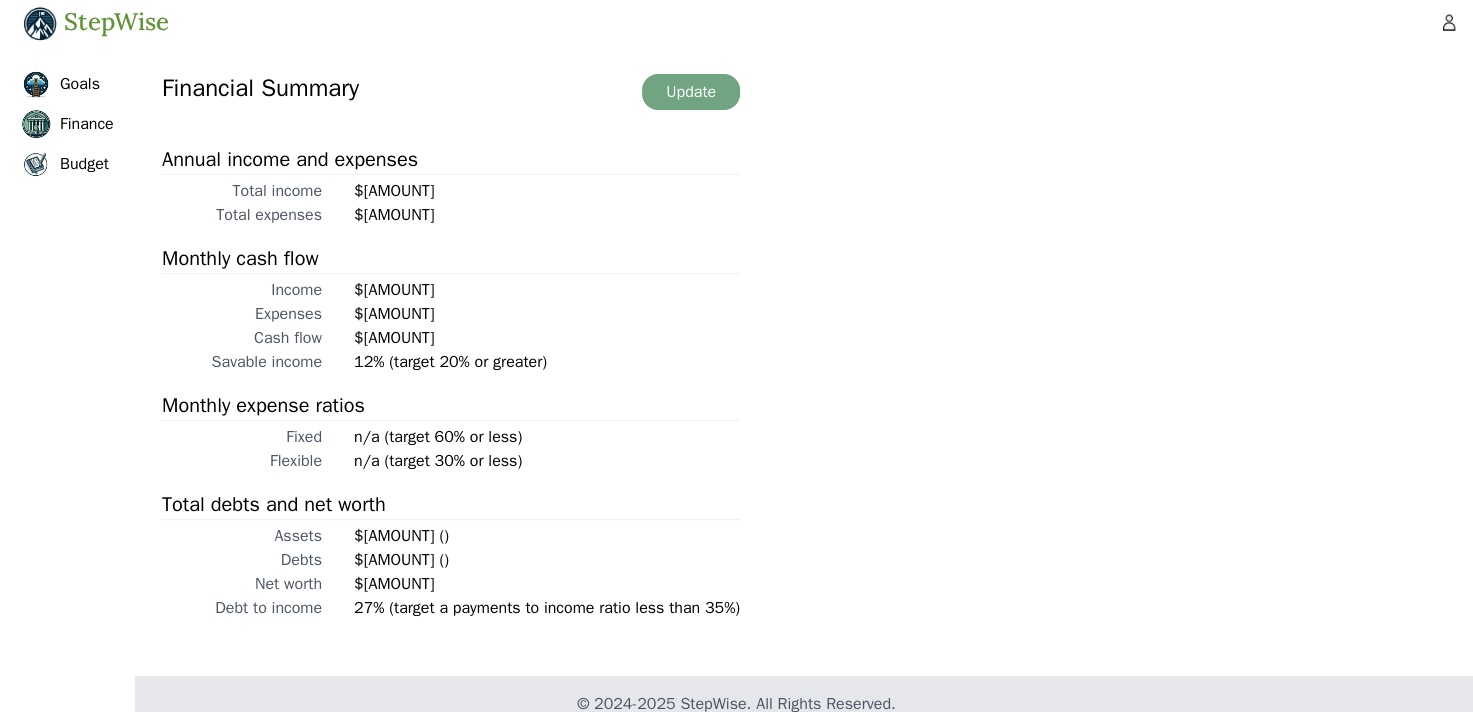 click on "Financial Summary
Update
Annual income and expenses
Total income
$38,400
Total expenses
$33,680
Monthly cash flow
Income
$3,200
Expenses
$2,806
Cash flow Fixed" at bounding box center (435, 346) 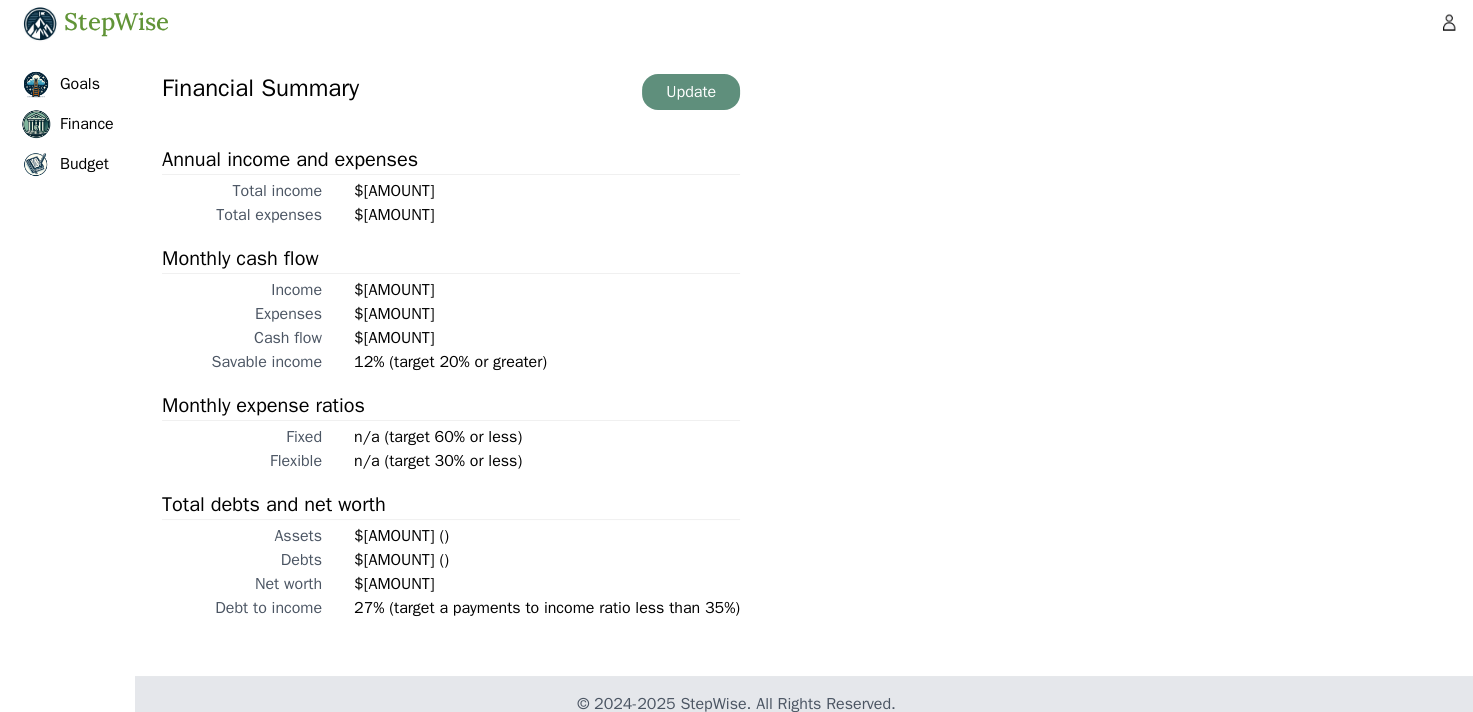 click on "Update" at bounding box center (691, 92) 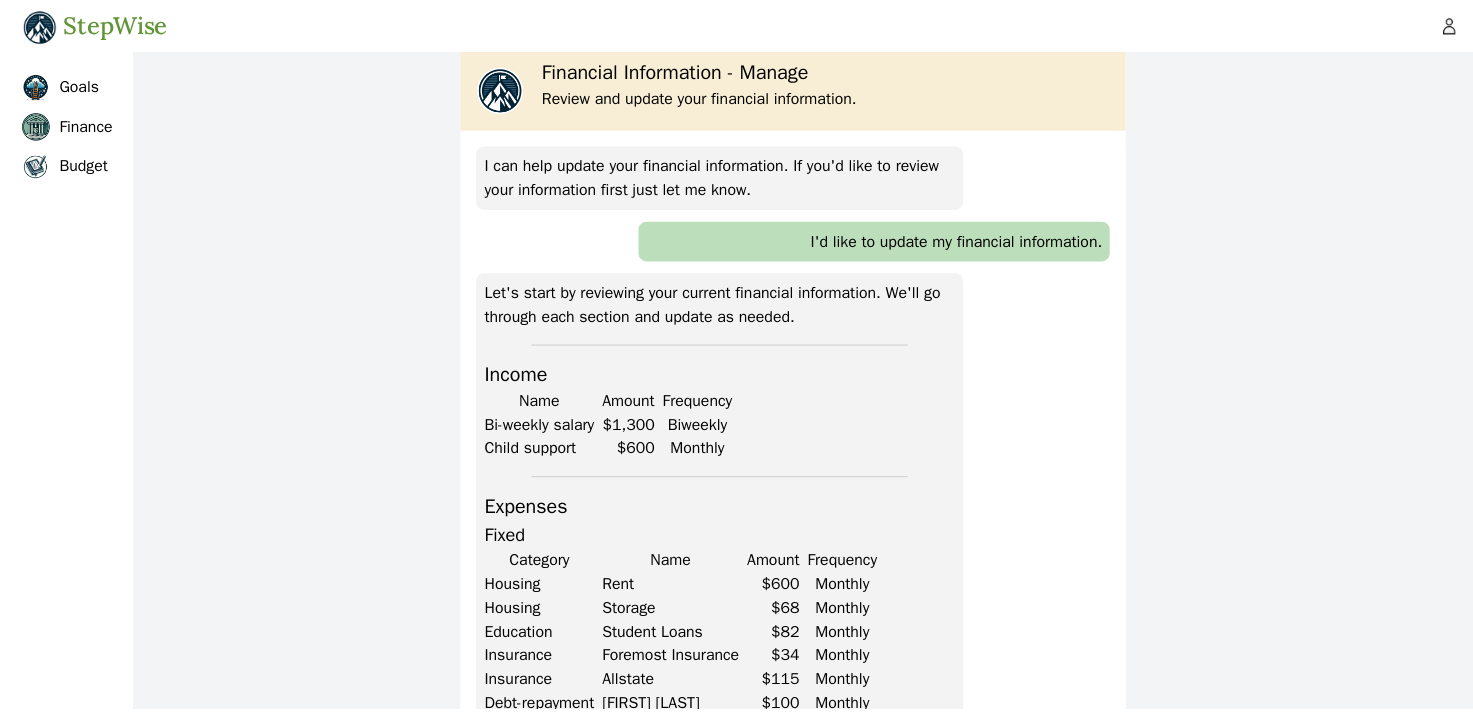 scroll, scrollTop: 170, scrollLeft: 0, axis: vertical 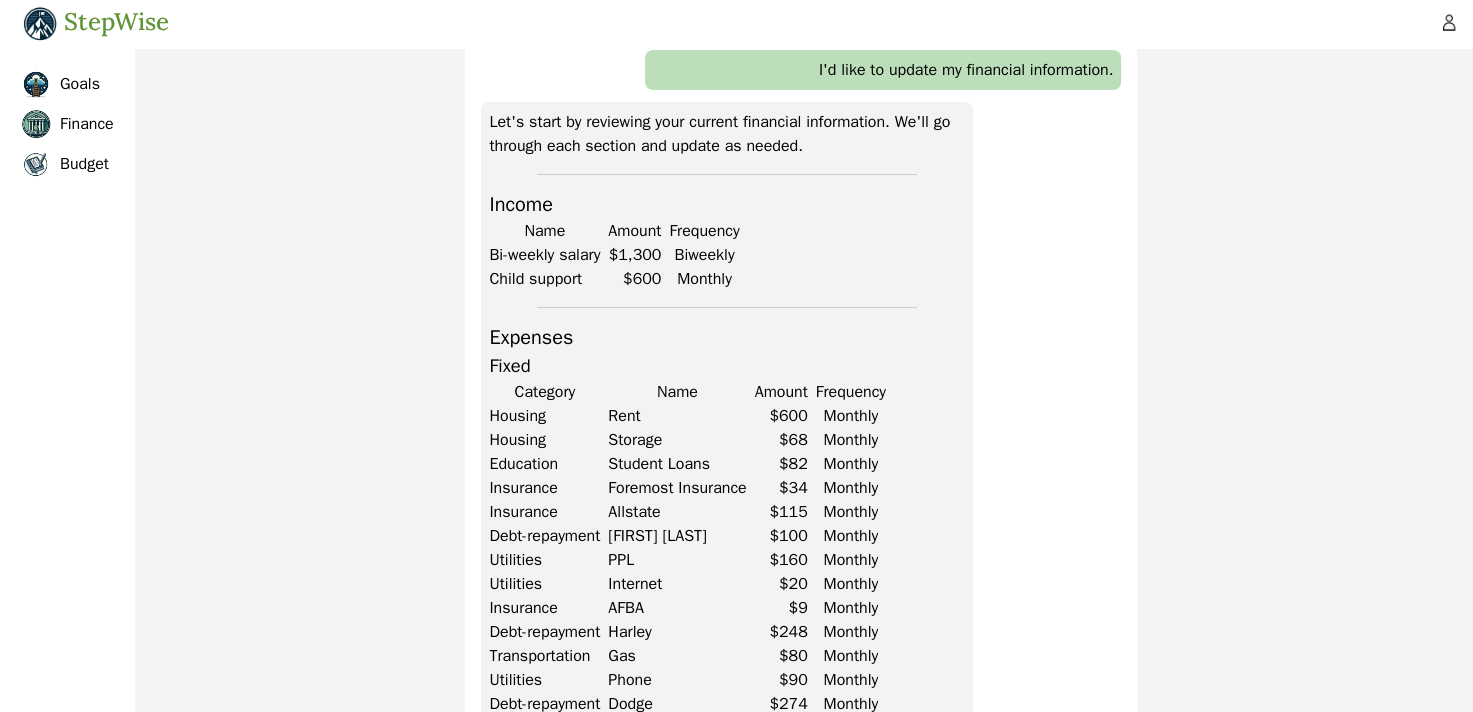 click on "I'd like to update my financial information." at bounding box center (883, 70) 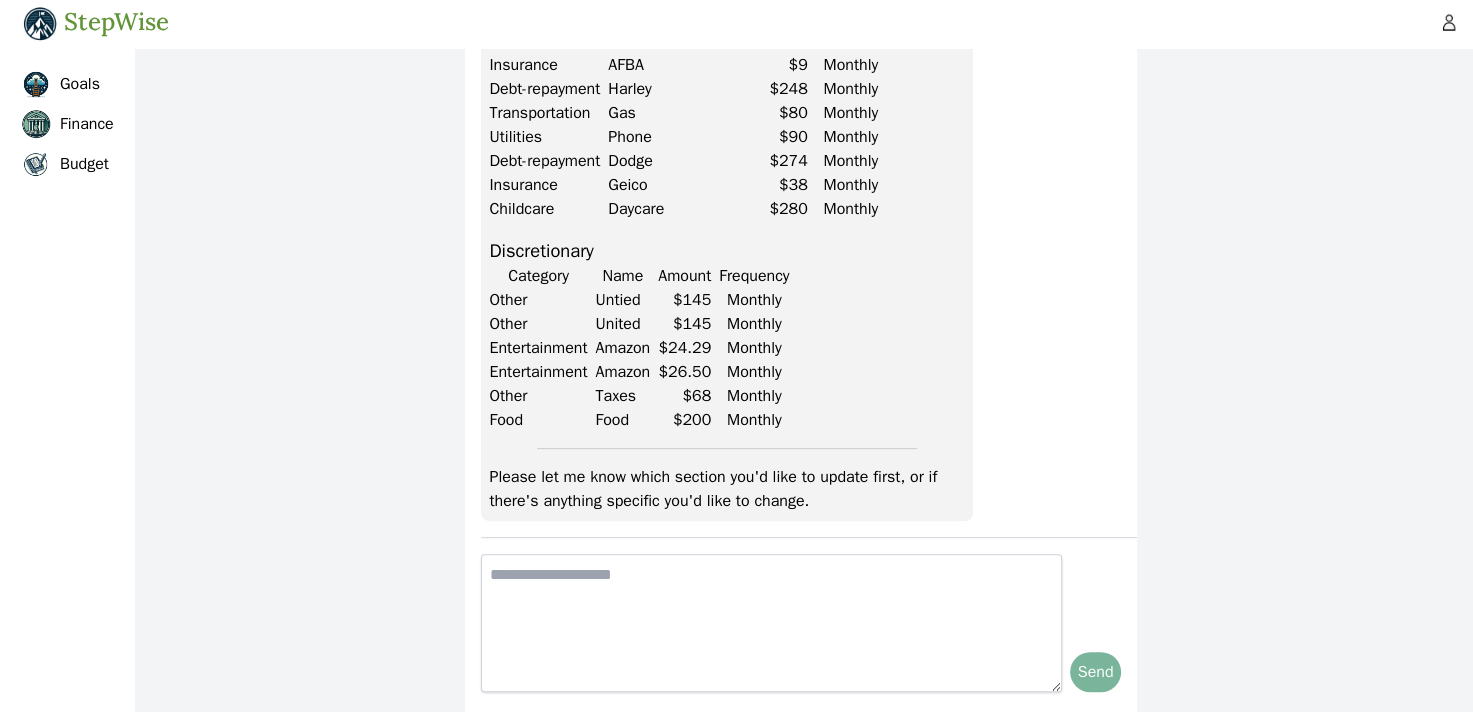 scroll, scrollTop: 706, scrollLeft: 0, axis: vertical 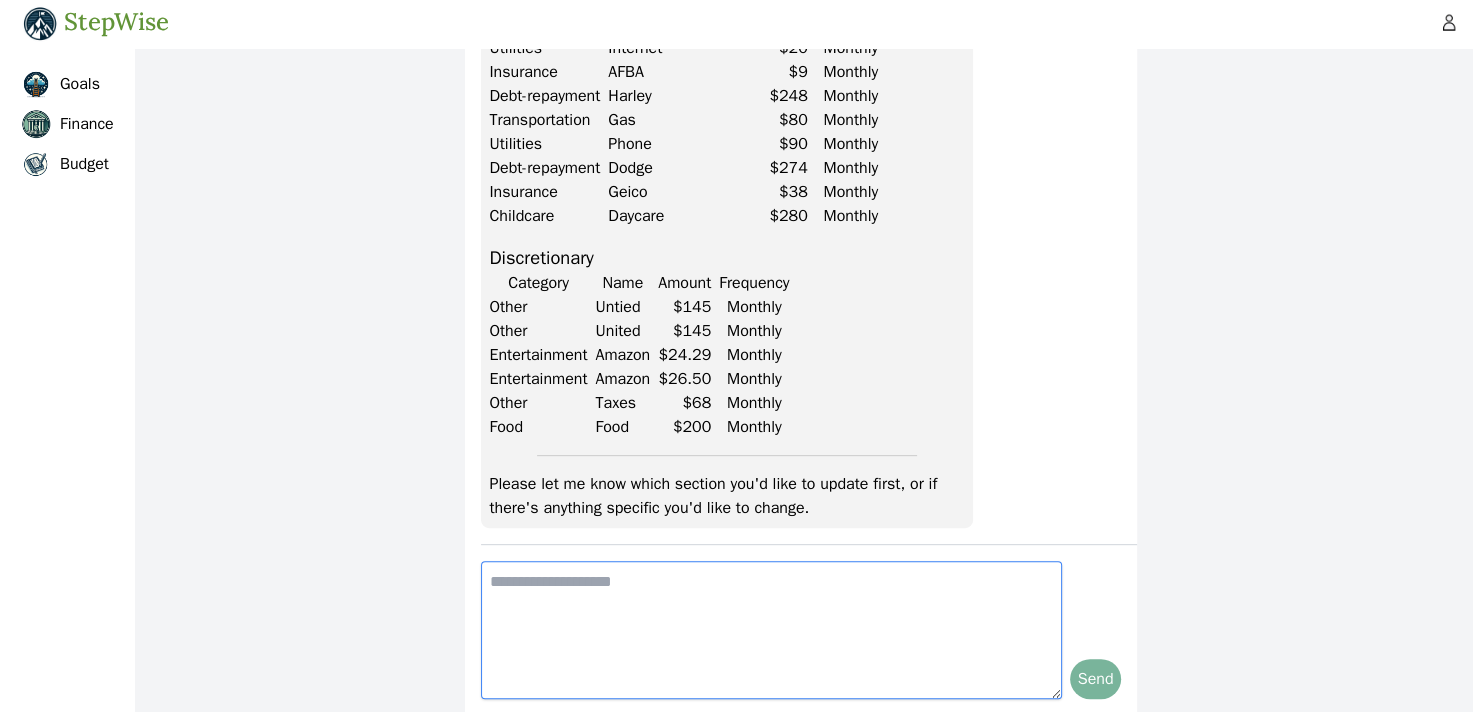 click at bounding box center [771, 630] 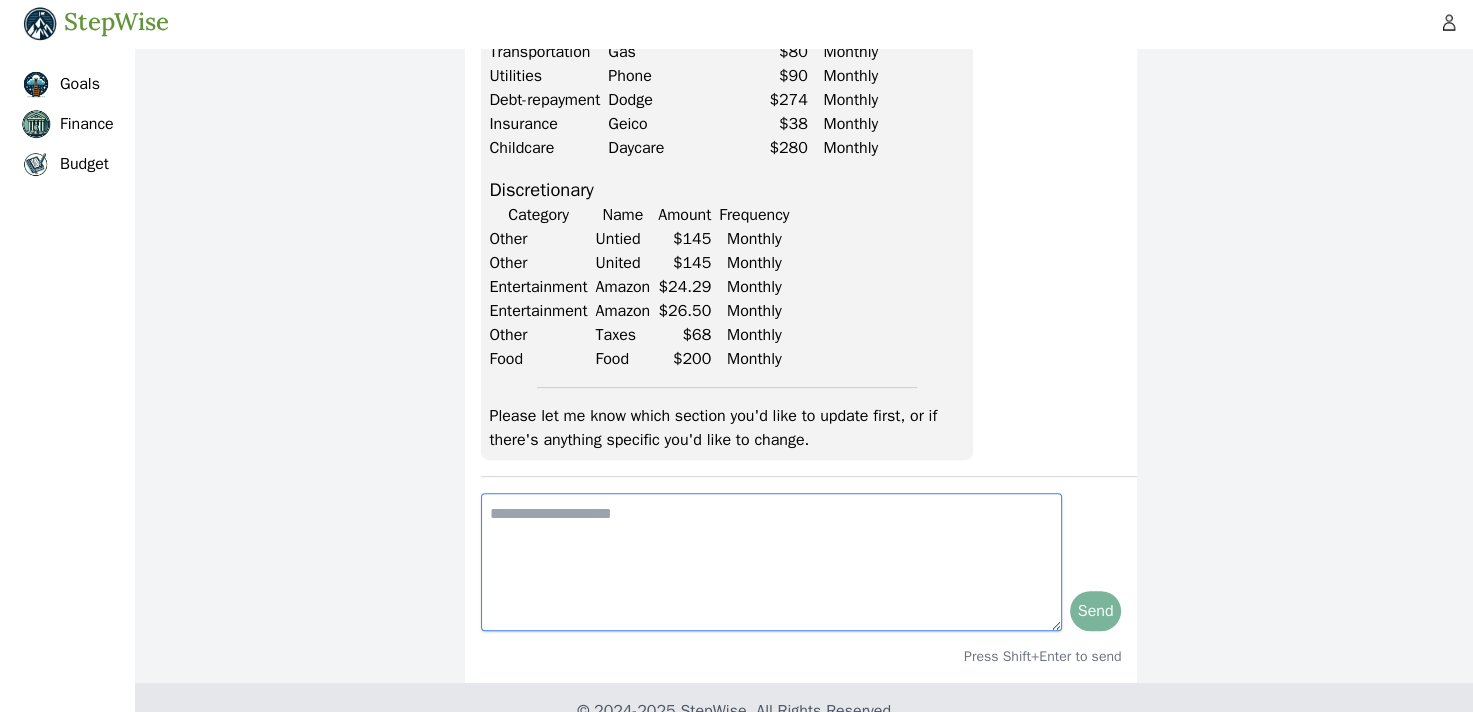 scroll, scrollTop: 781, scrollLeft: 0, axis: vertical 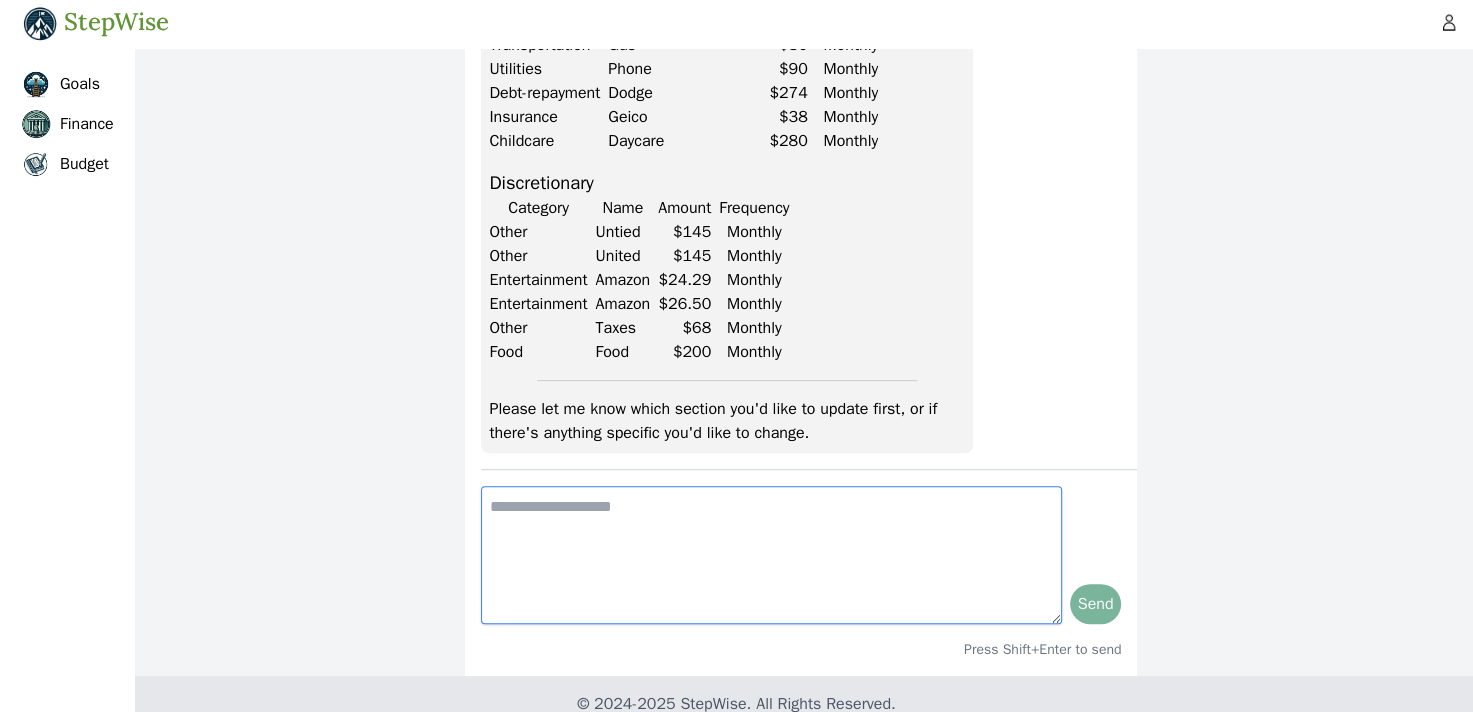 click at bounding box center [771, 555] 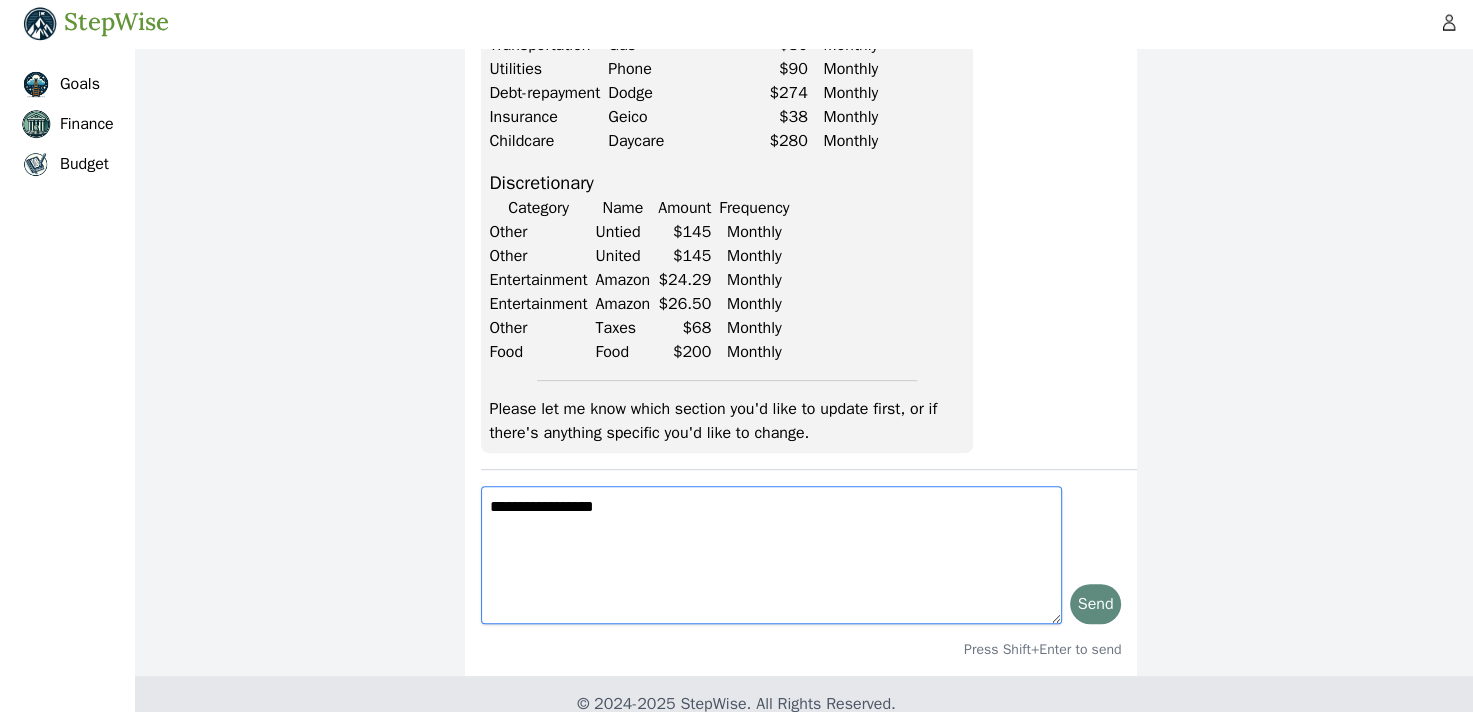 type on "**********" 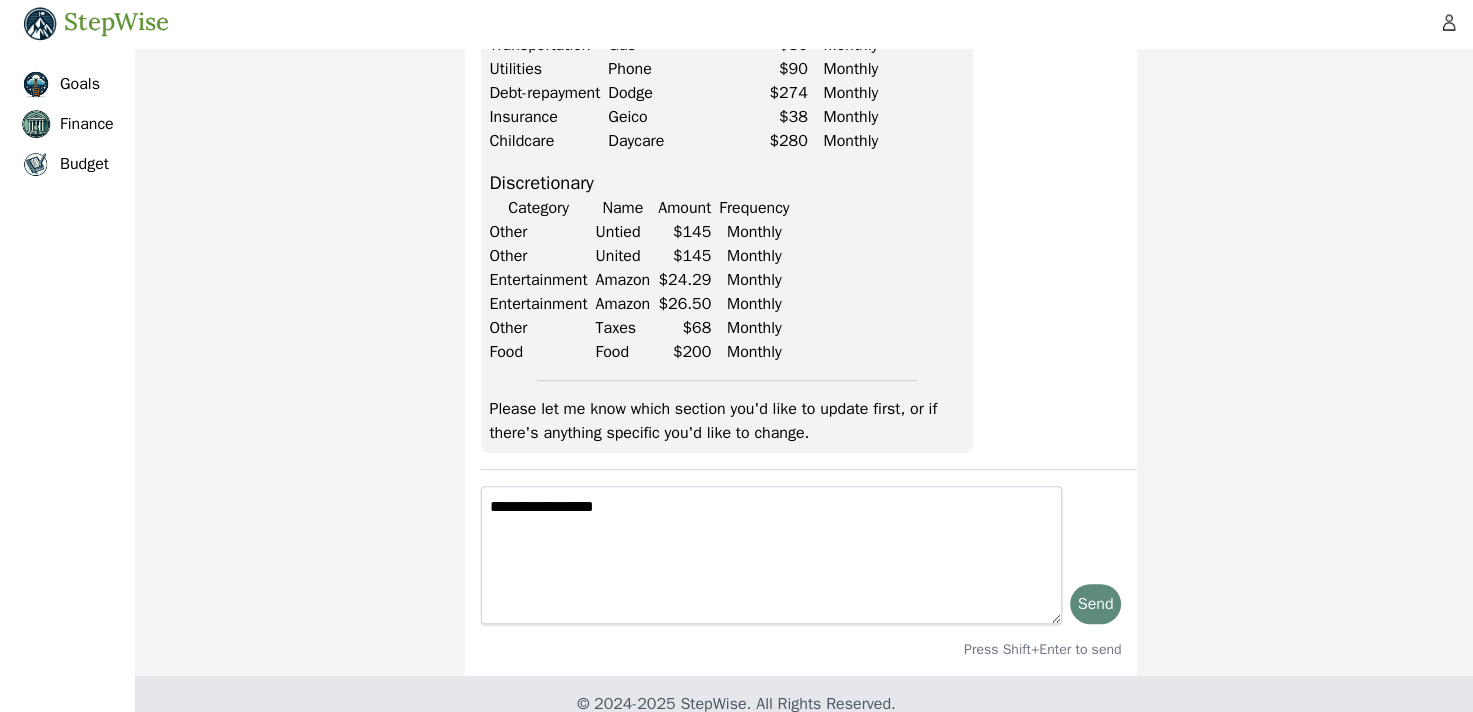 click on "Send" at bounding box center (1096, 604) 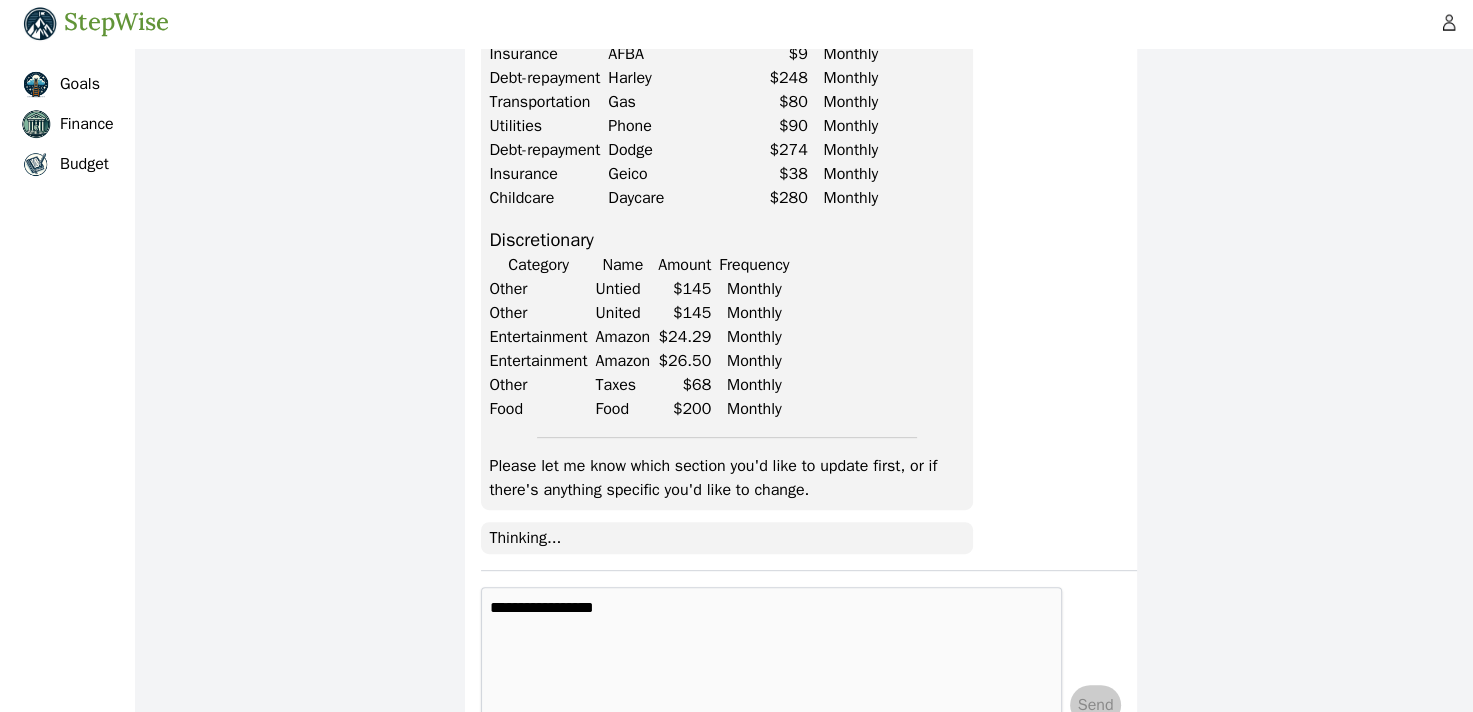 scroll, scrollTop: 712, scrollLeft: 0, axis: vertical 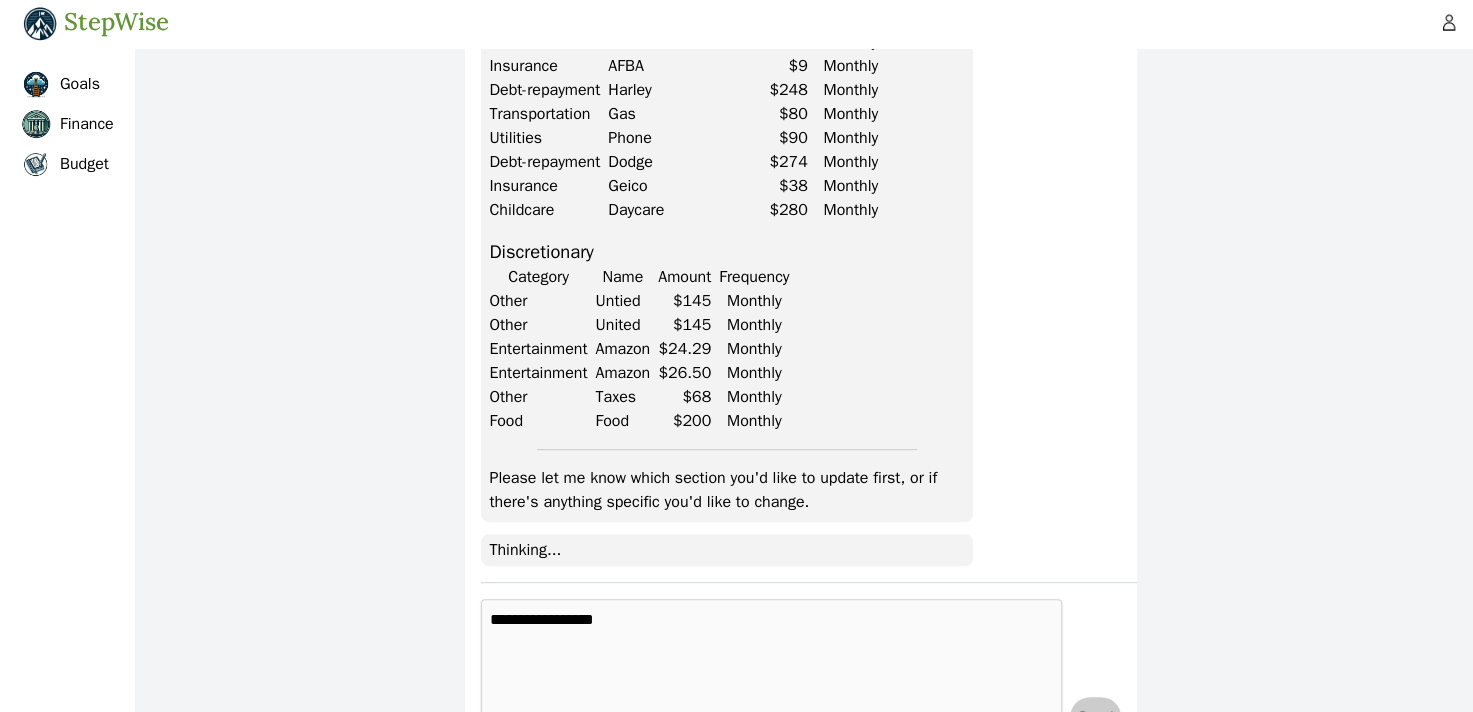 type 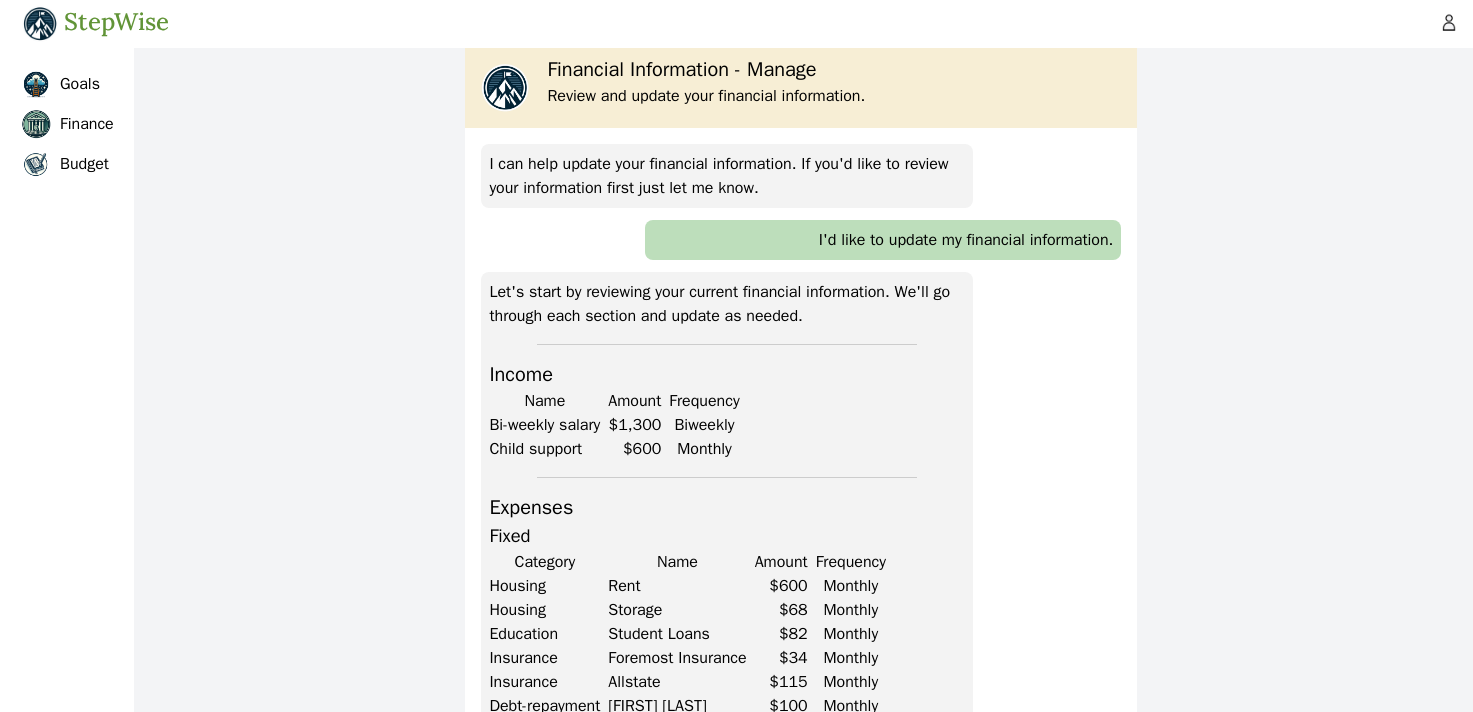 scroll, scrollTop: 906, scrollLeft: 0, axis: vertical 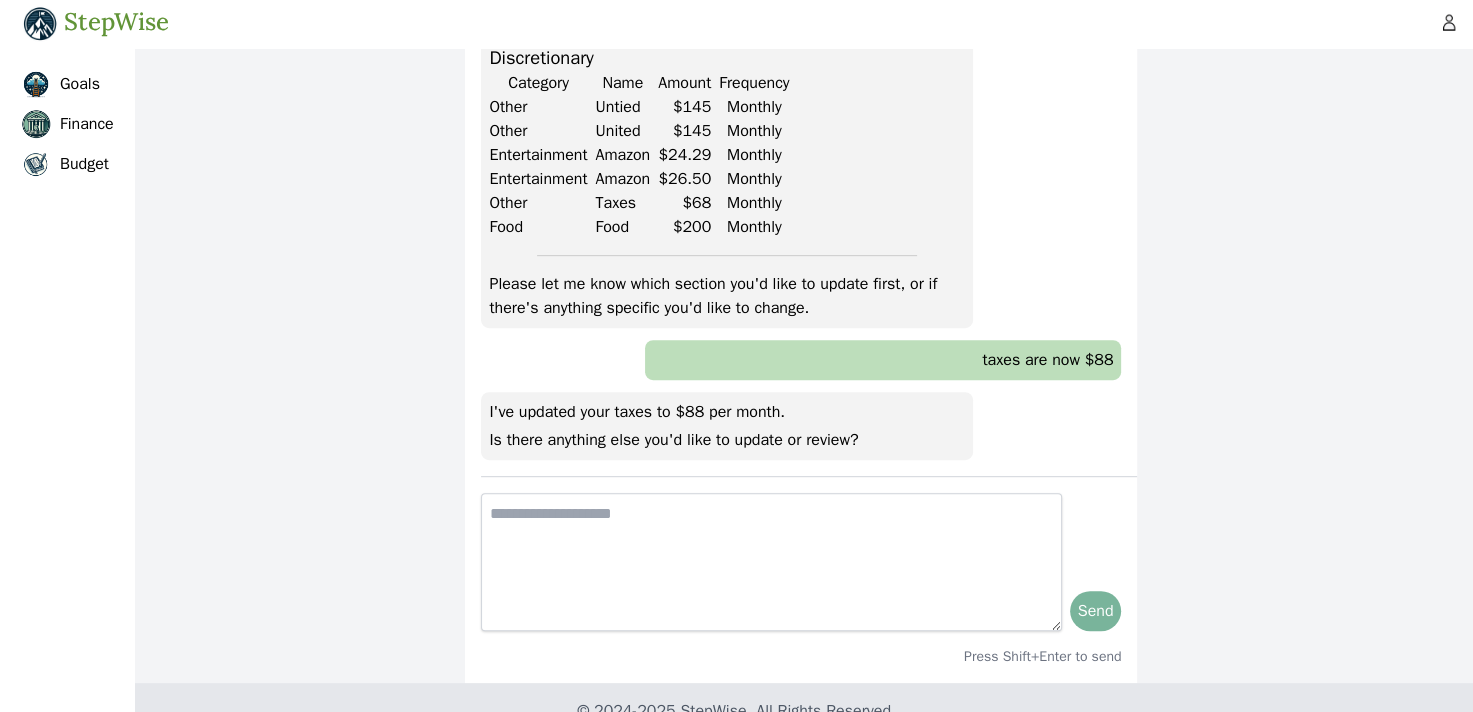 click on "Financial Information - Manage
Review and update your financial information.
I can help update your financial information. If you'd like to review your information first just let me know.
I'd like to update my financial information.
Let's start by reviewing your current financial information. We'll go through each section and update as needed.
Income
Name
Amount
Frequency
Bi-weekly salary
$1,300
Biweekly
Child support
$600
Monthly
Expenses
Fixed
Category
Name
Amount
Frequency
Housing" at bounding box center [801, -88] 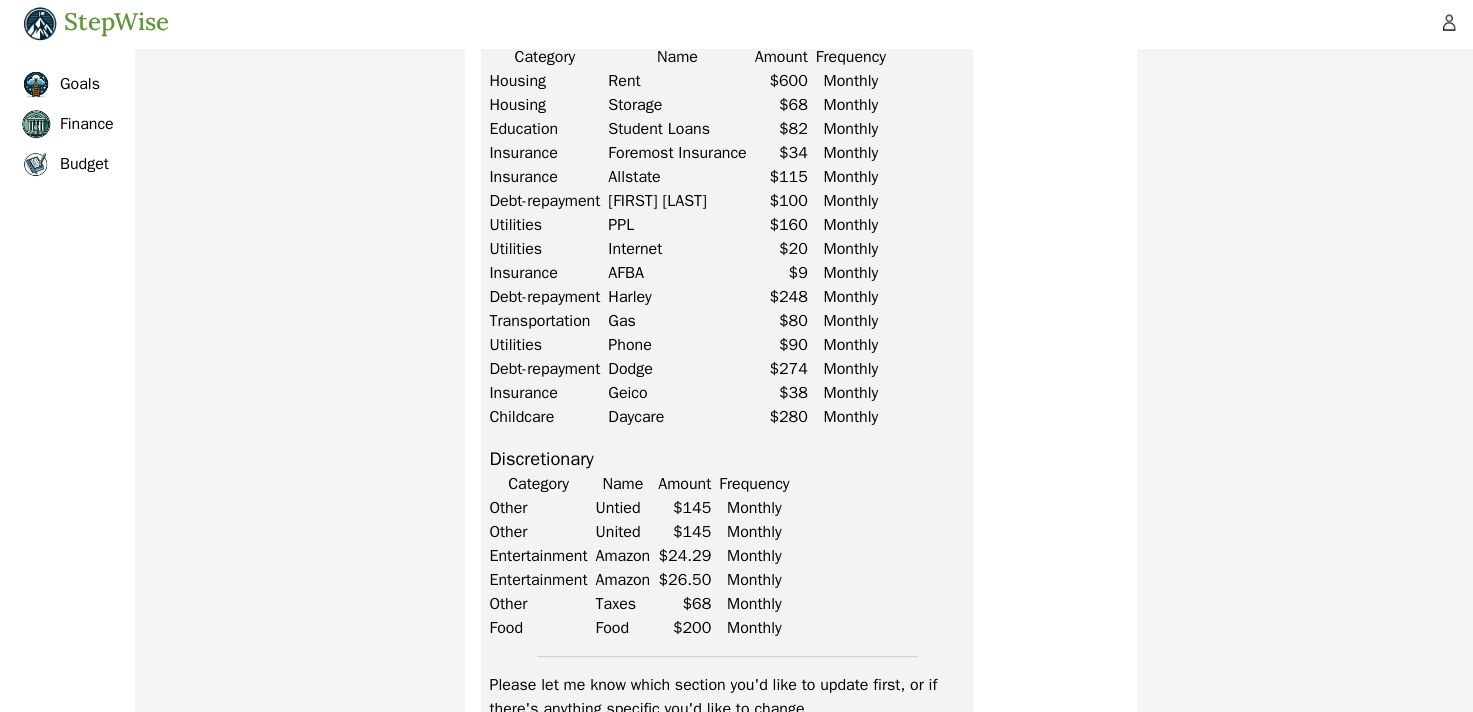 scroll, scrollTop: 511, scrollLeft: 0, axis: vertical 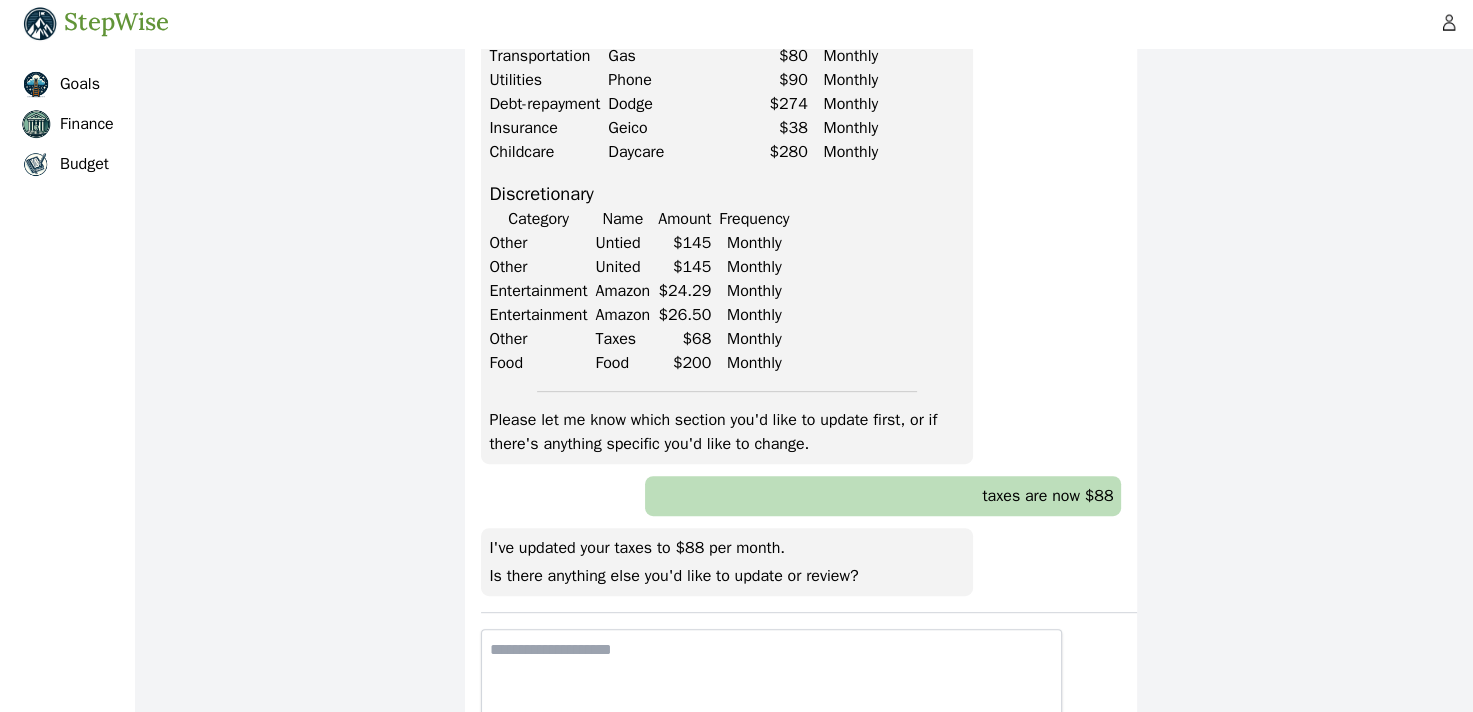 click on "Send" at bounding box center (801, 698) 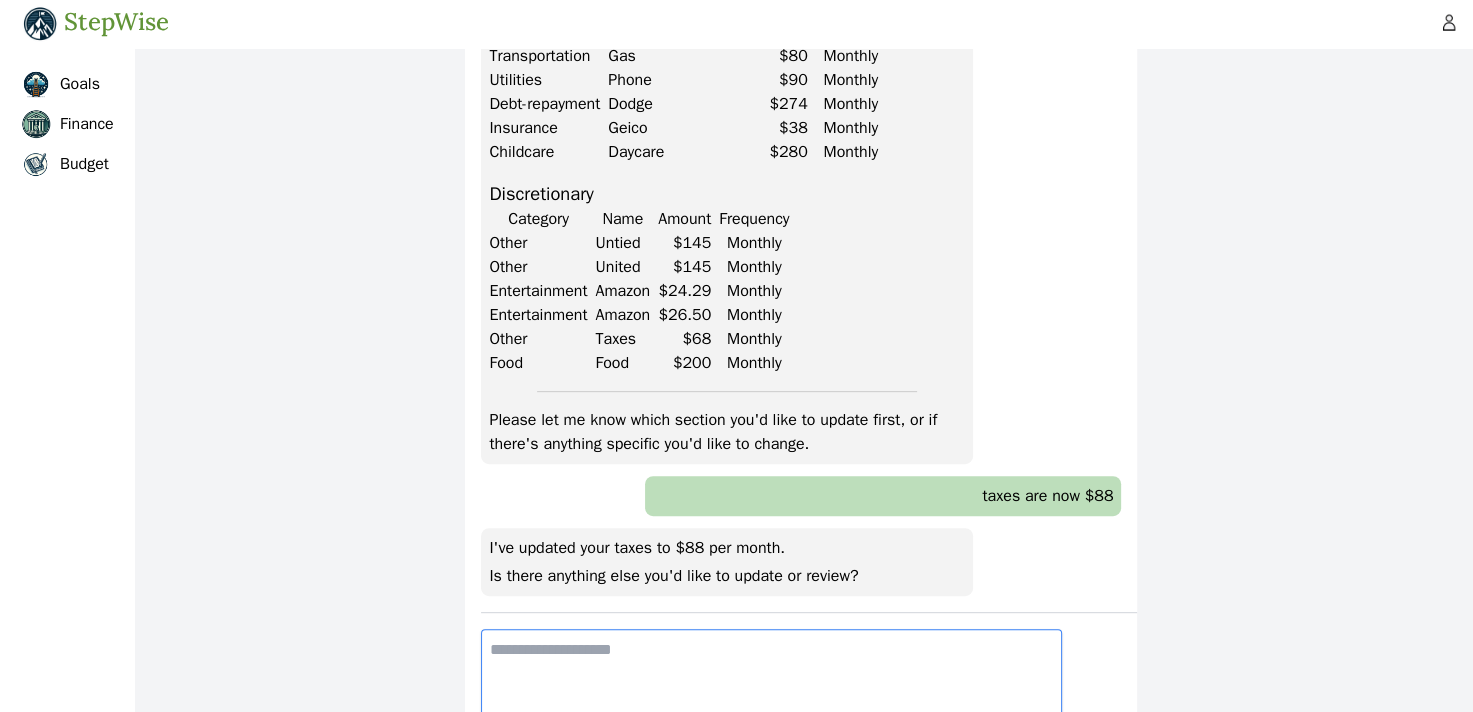 click at bounding box center [771, 698] 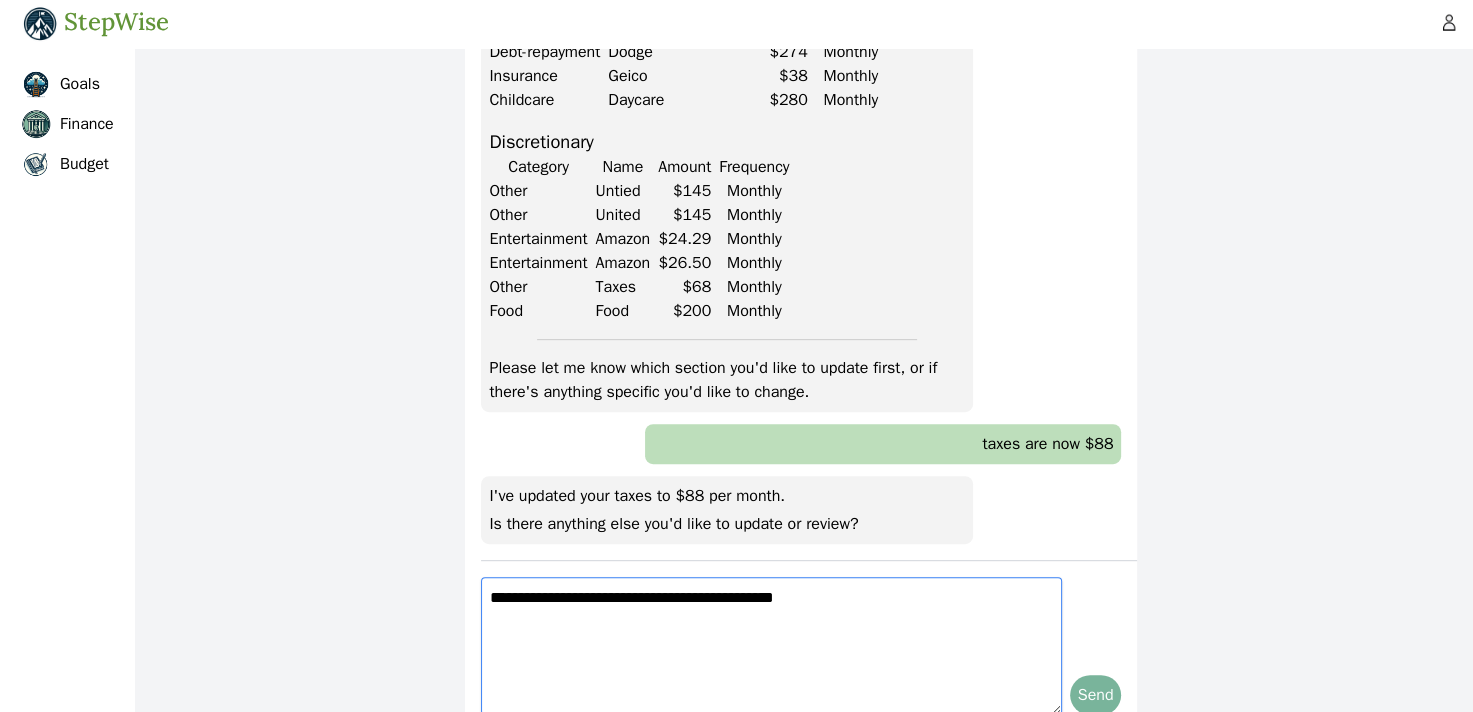 scroll, scrollTop: 956, scrollLeft: 0, axis: vertical 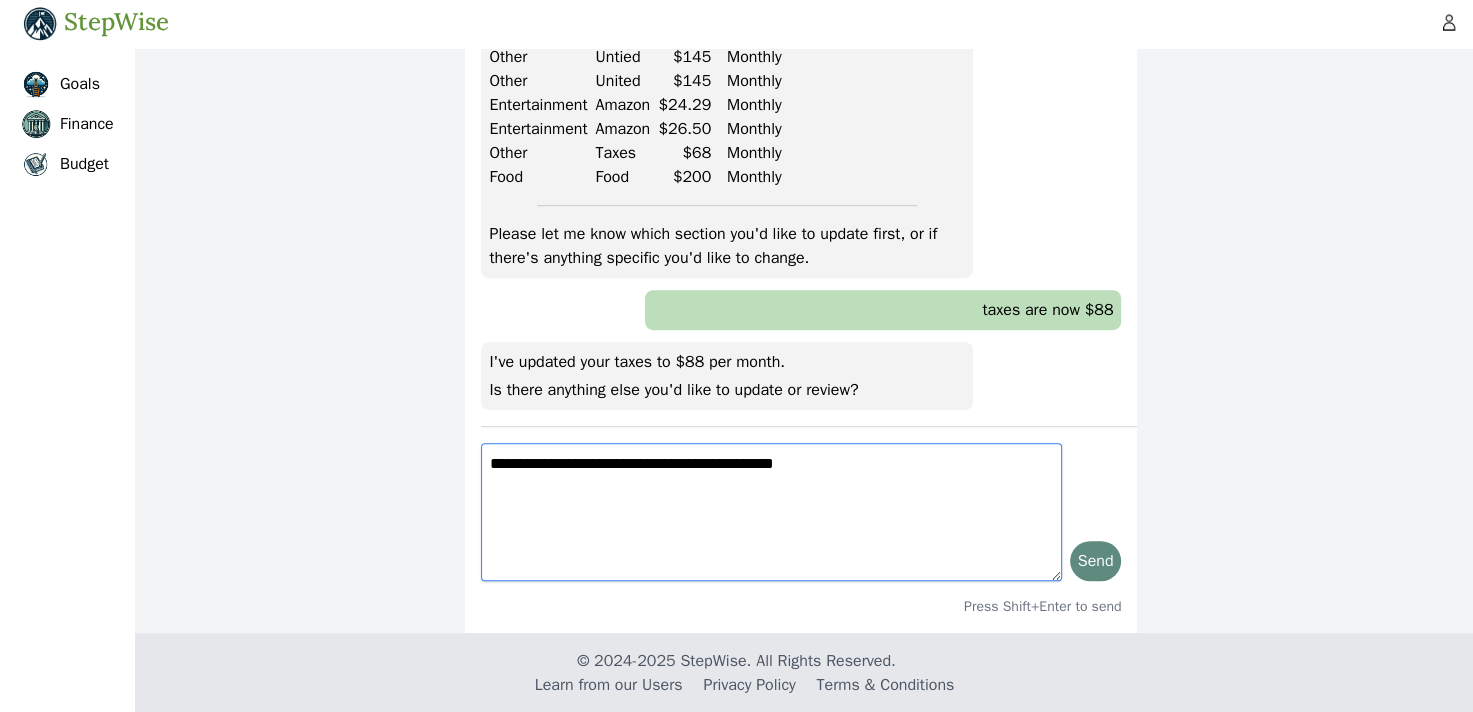 type on "**********" 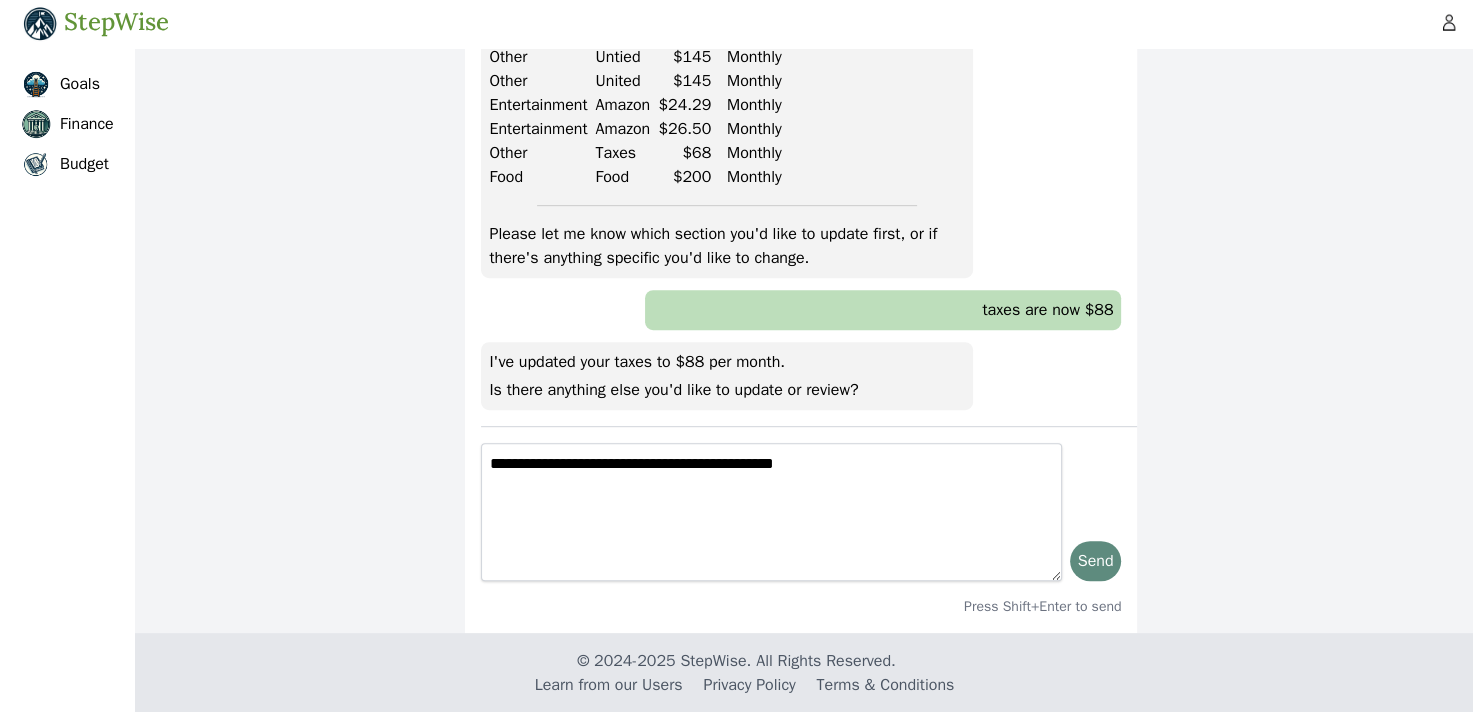 click on "Send" at bounding box center [1096, 561] 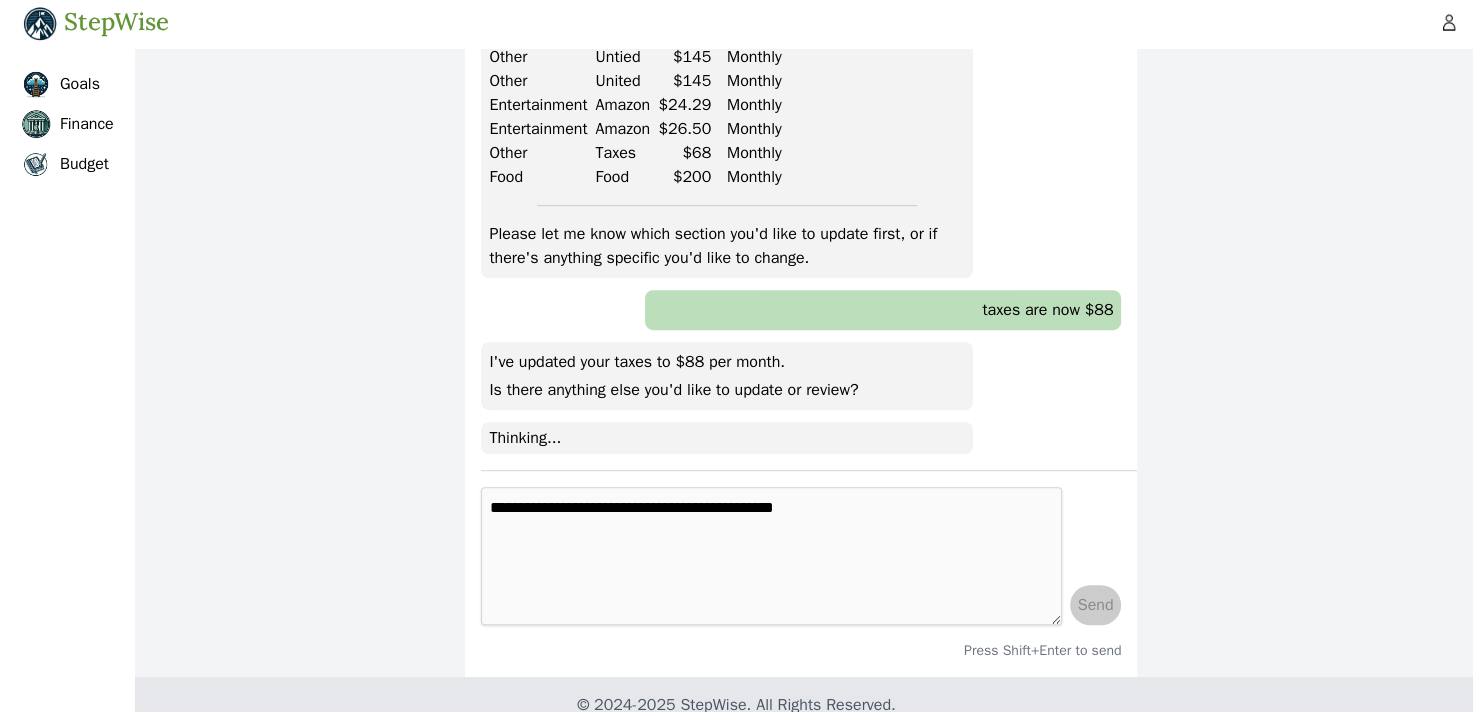 type 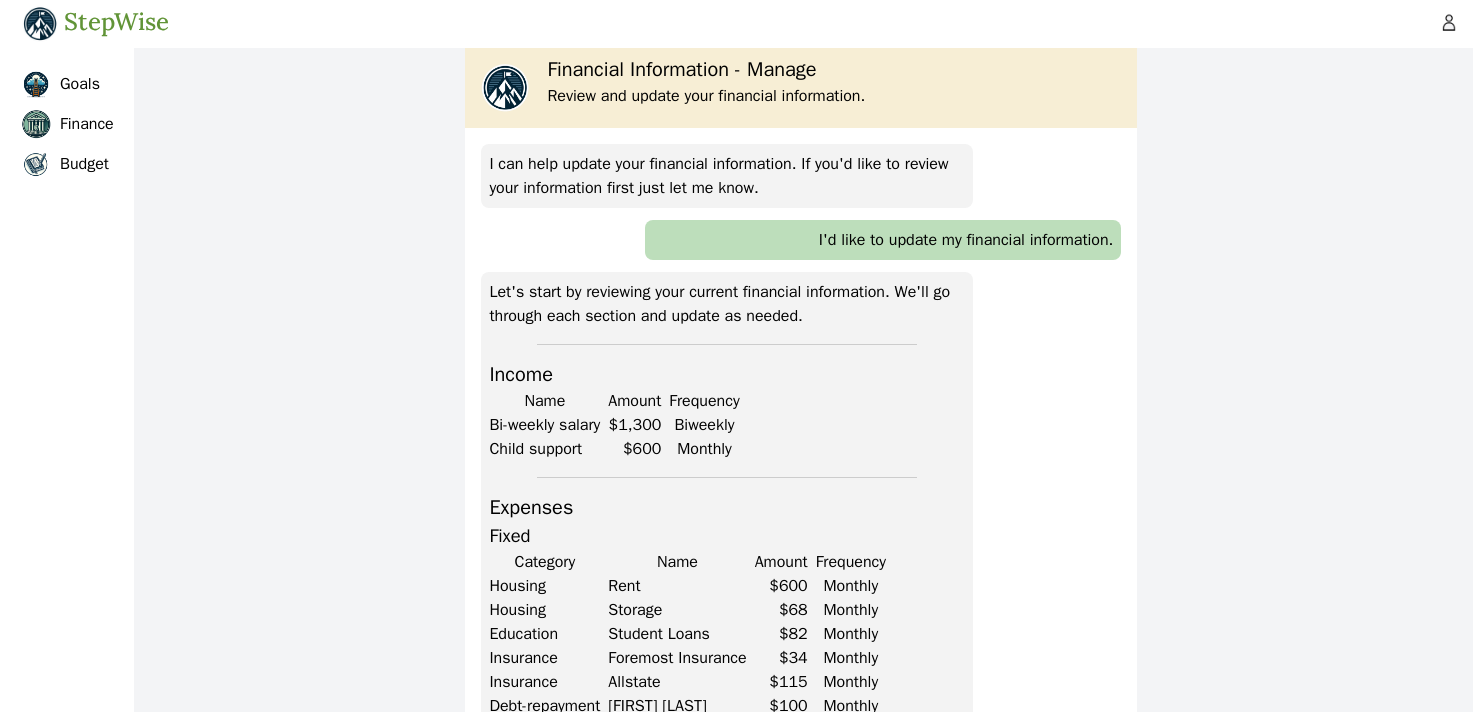 scroll, scrollTop: 1062, scrollLeft: 0, axis: vertical 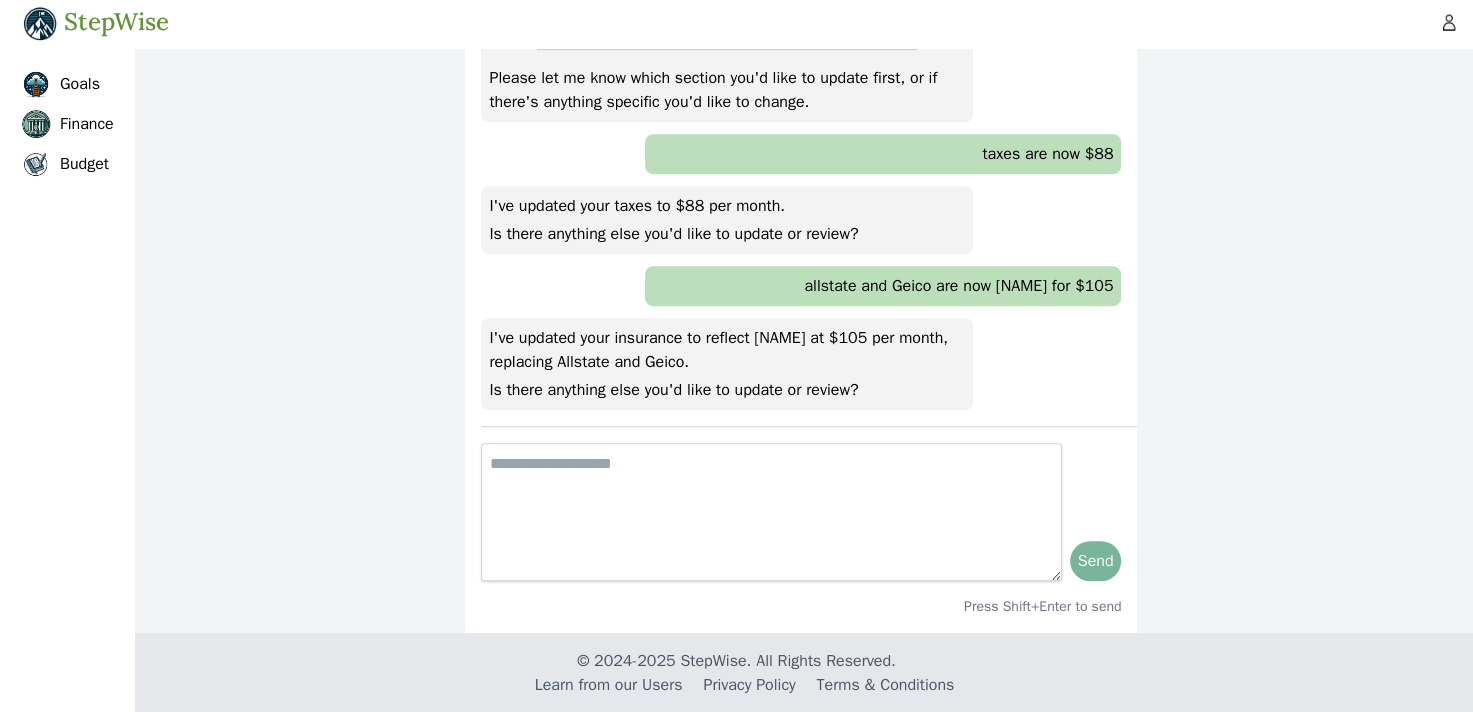 click at bounding box center (771, 512) 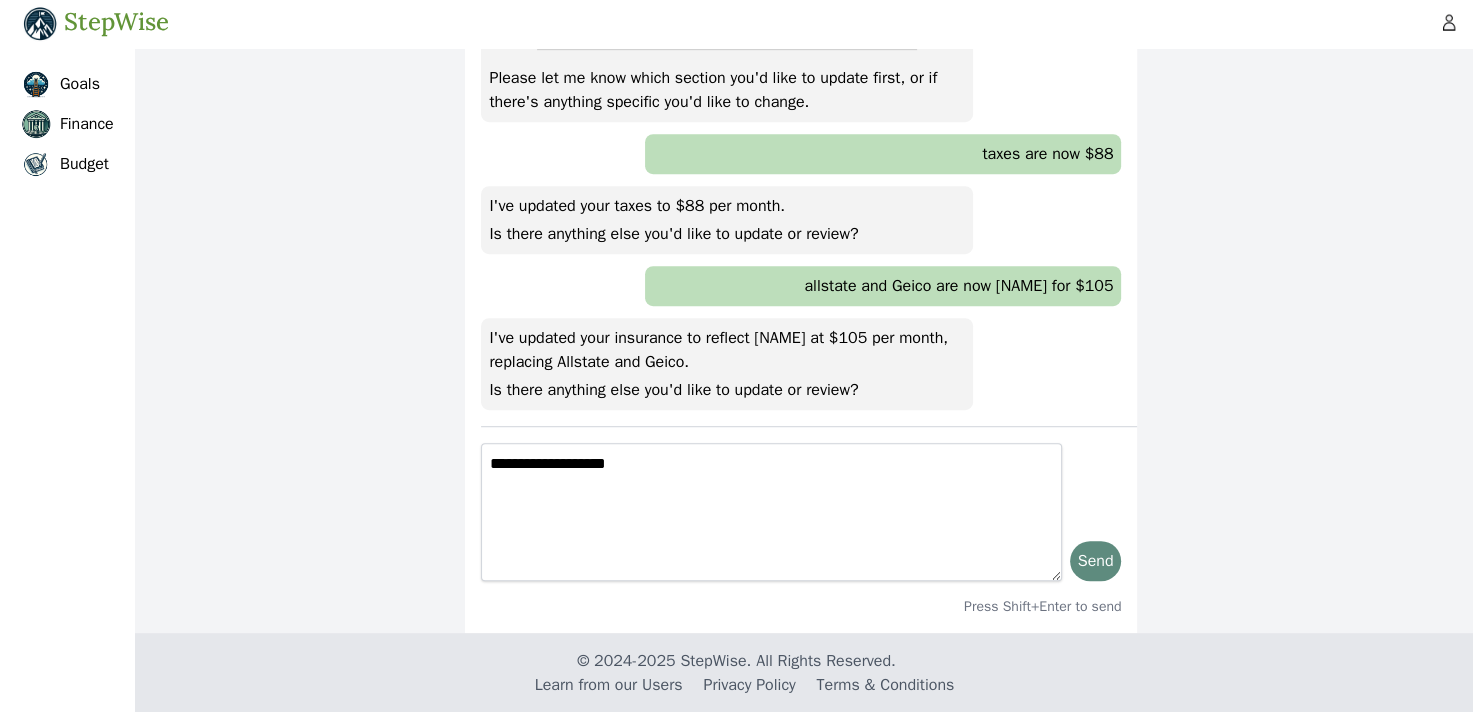 type on "**********" 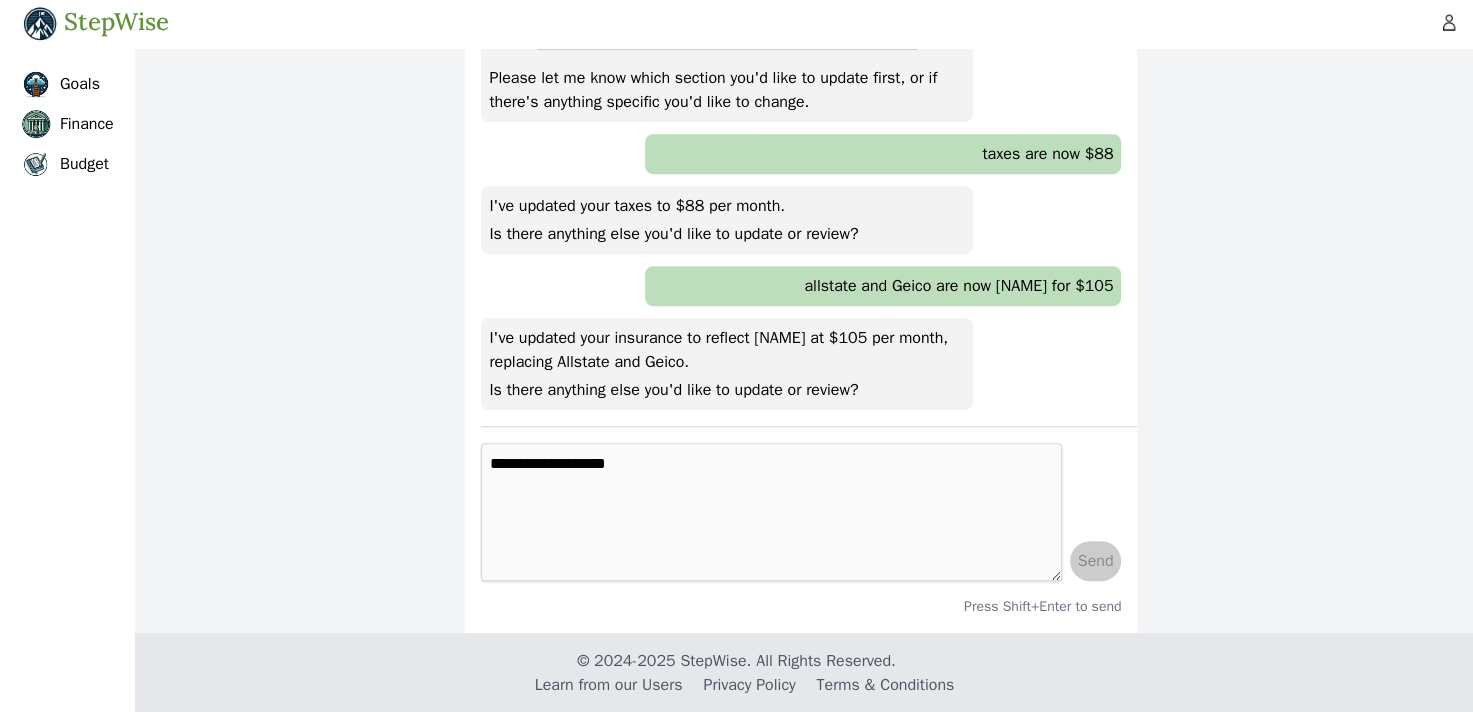 type 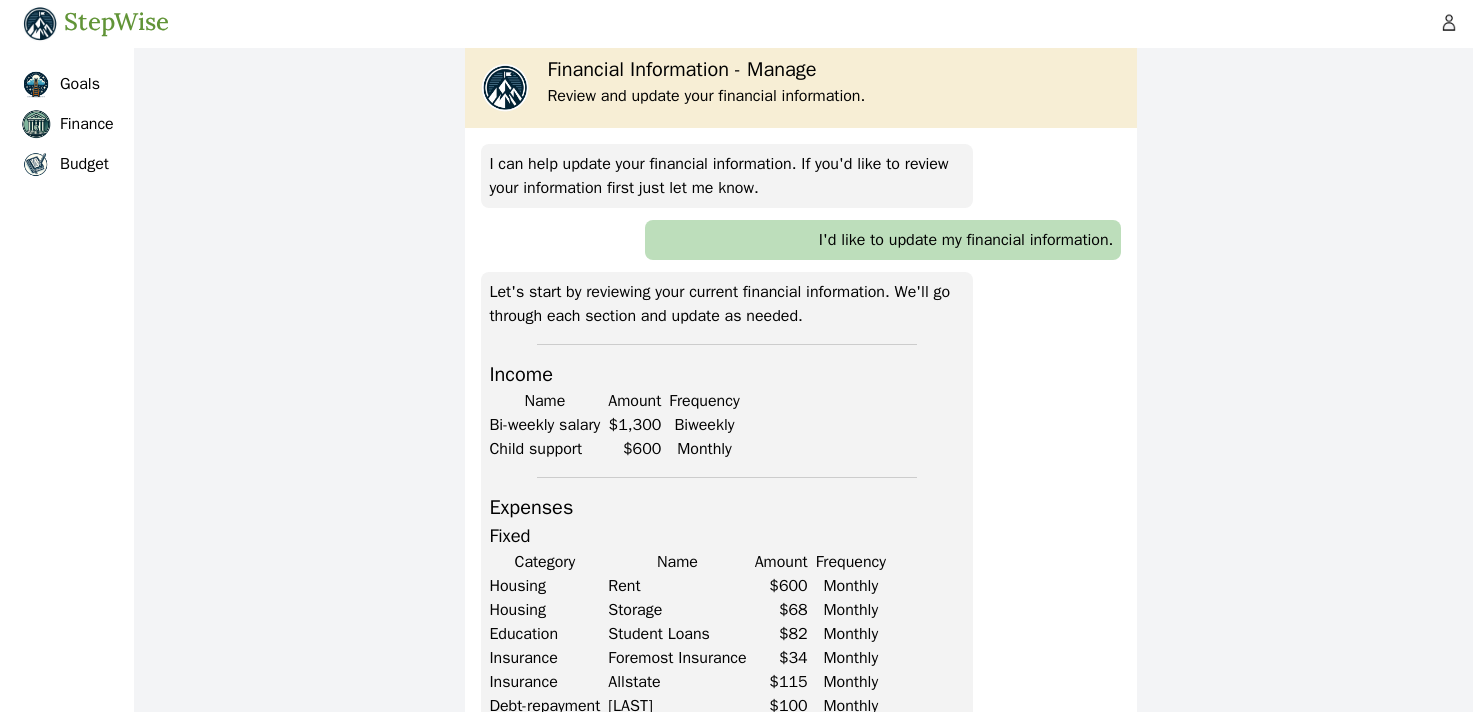 scroll, scrollTop: 1194, scrollLeft: 0, axis: vertical 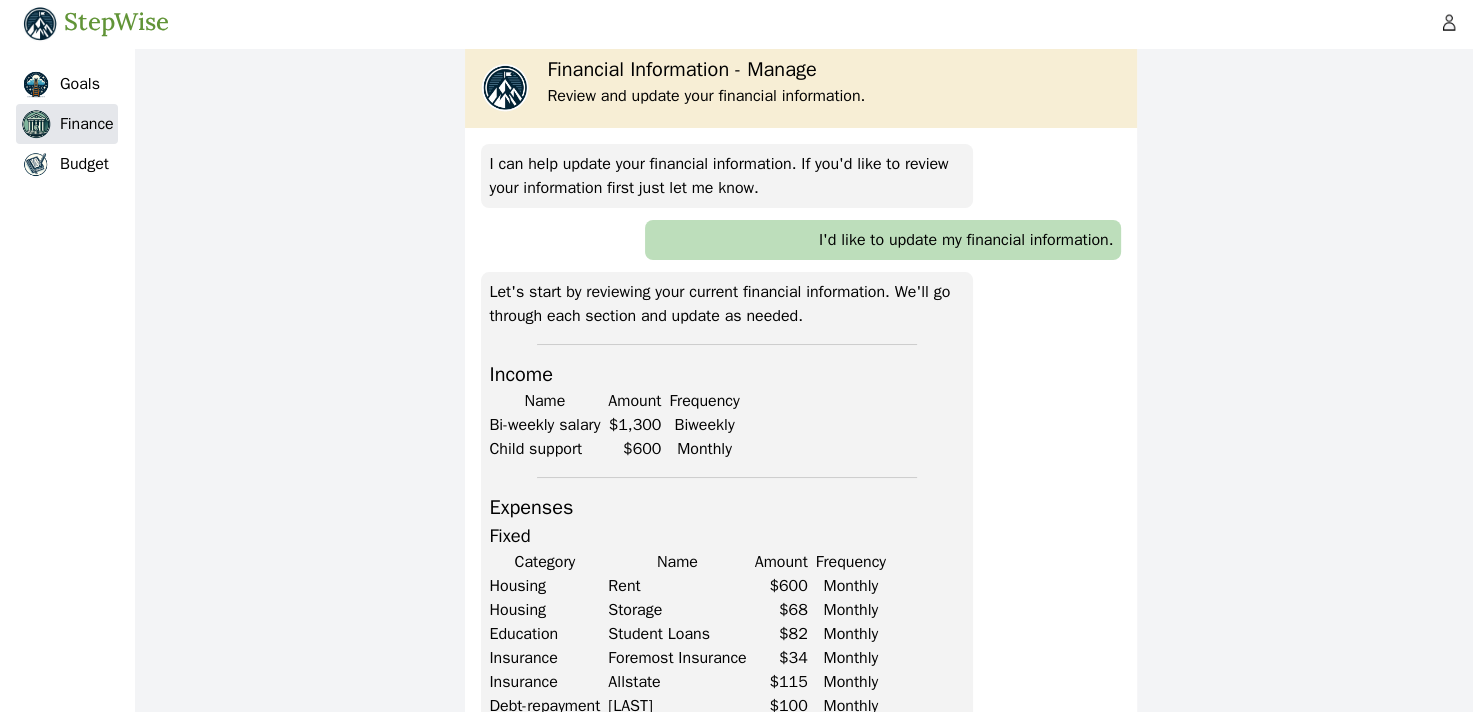 click on "Finance" at bounding box center (87, 124) 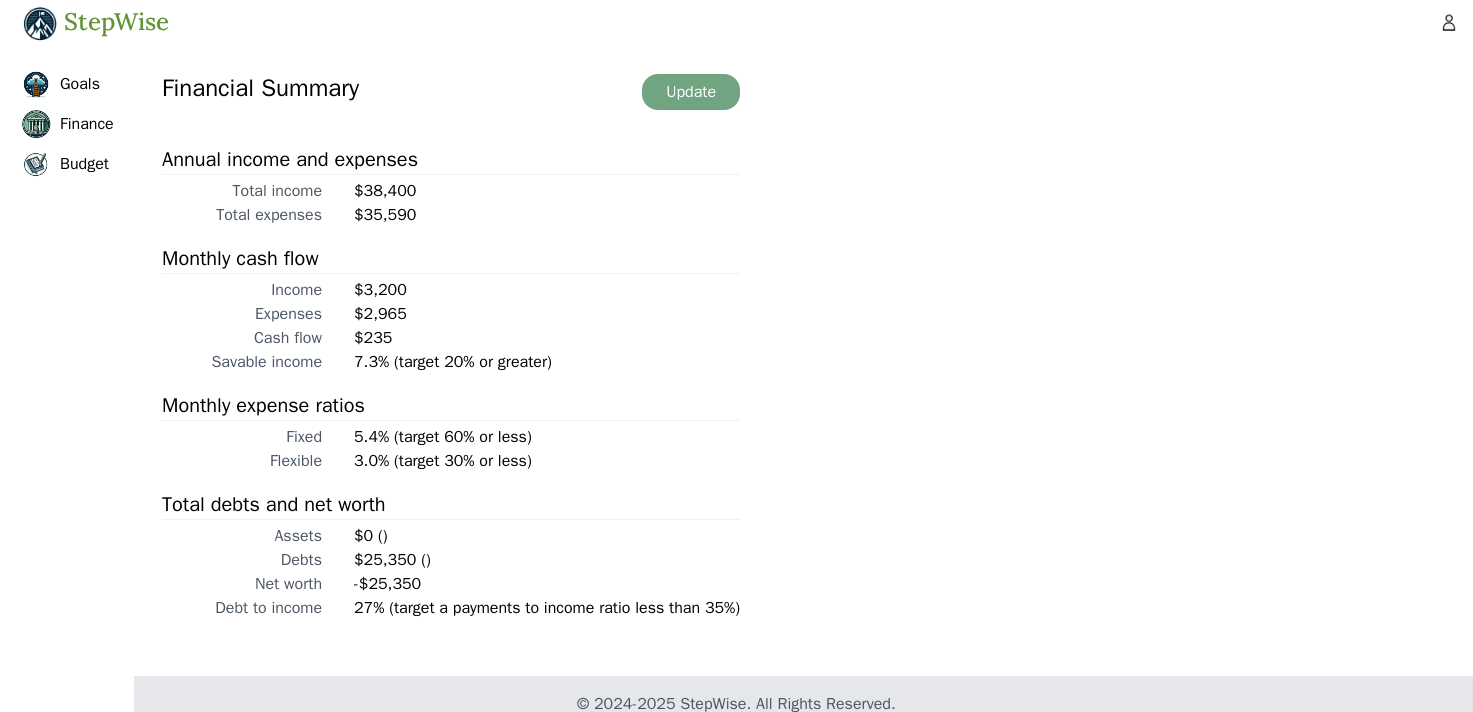 scroll, scrollTop: 0, scrollLeft: 0, axis: both 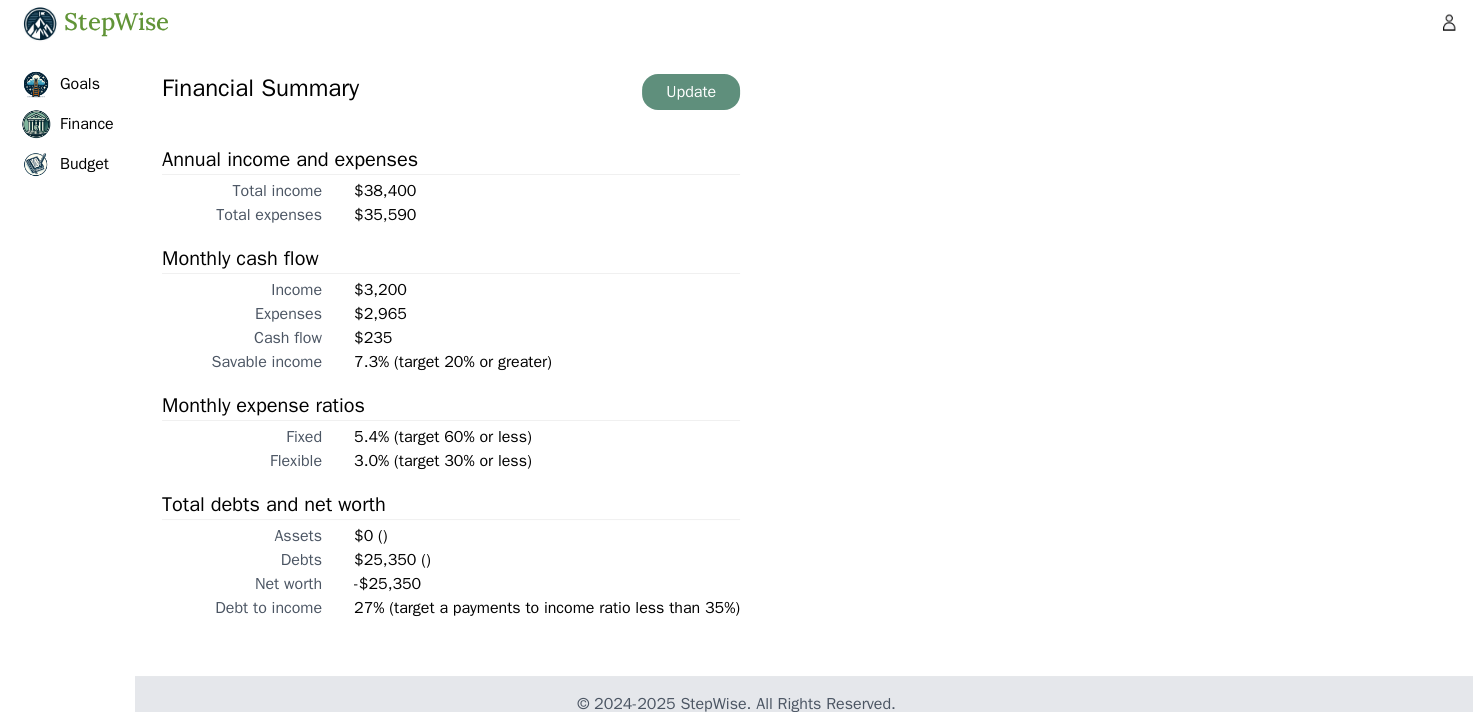 click on "Update" at bounding box center (691, 92) 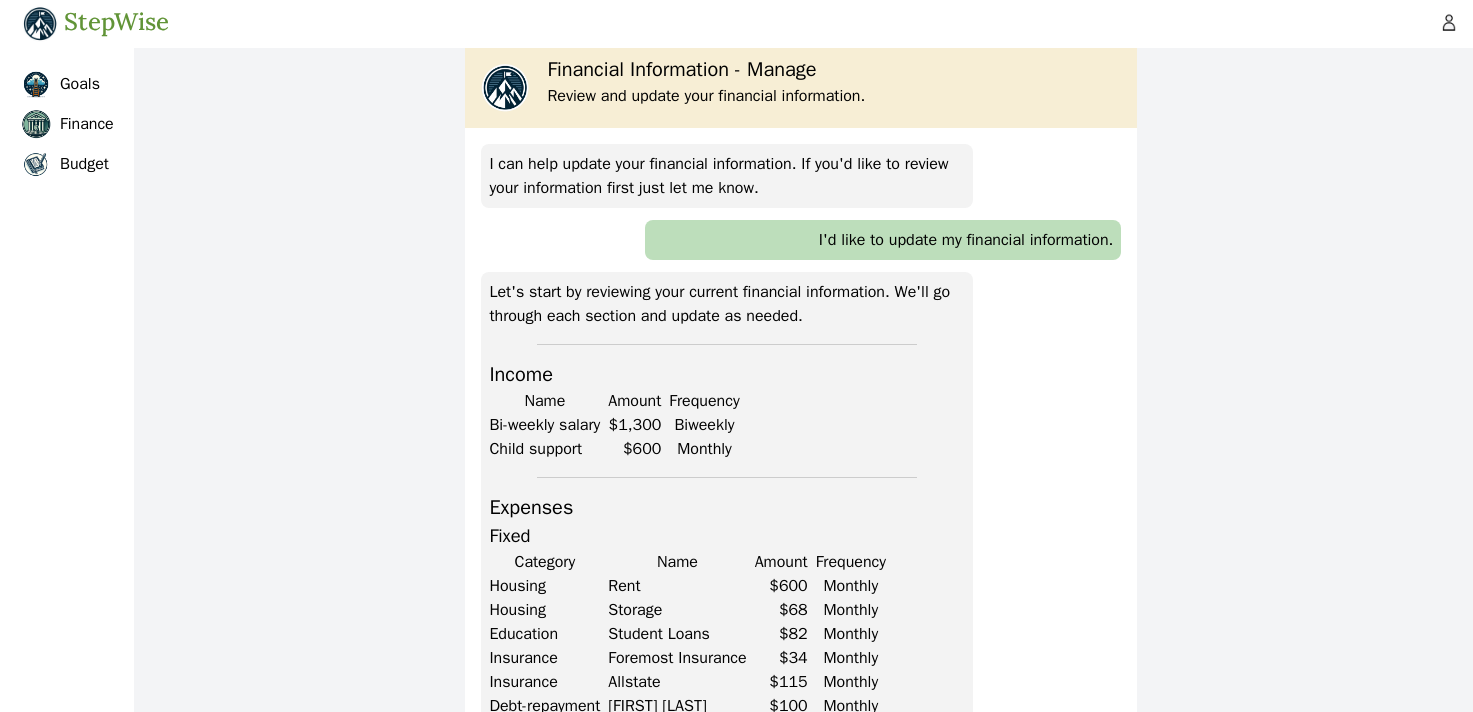 scroll, scrollTop: 1194, scrollLeft: 0, axis: vertical 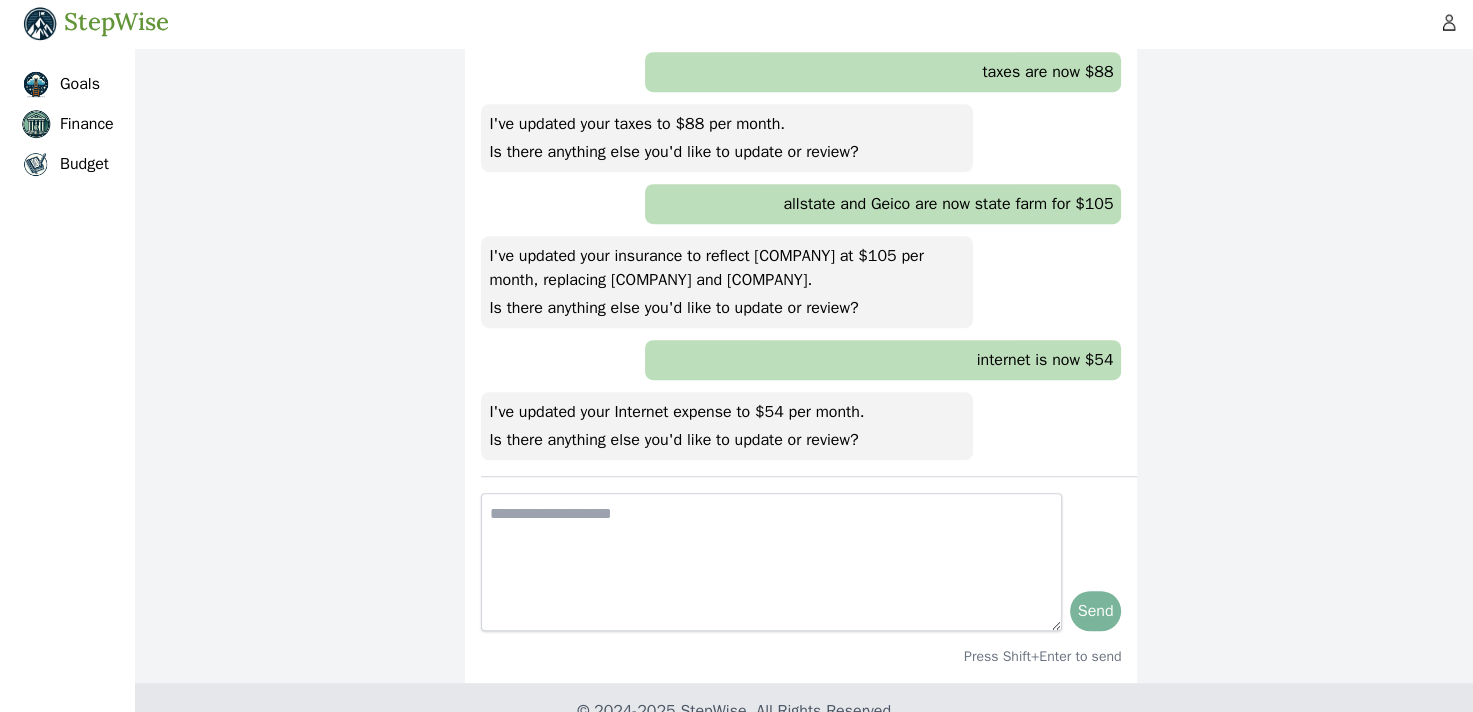 click on "I've updated your taxes to $88 per month.
Is there anything else you'd like to update or review?" at bounding box center (727, 138) 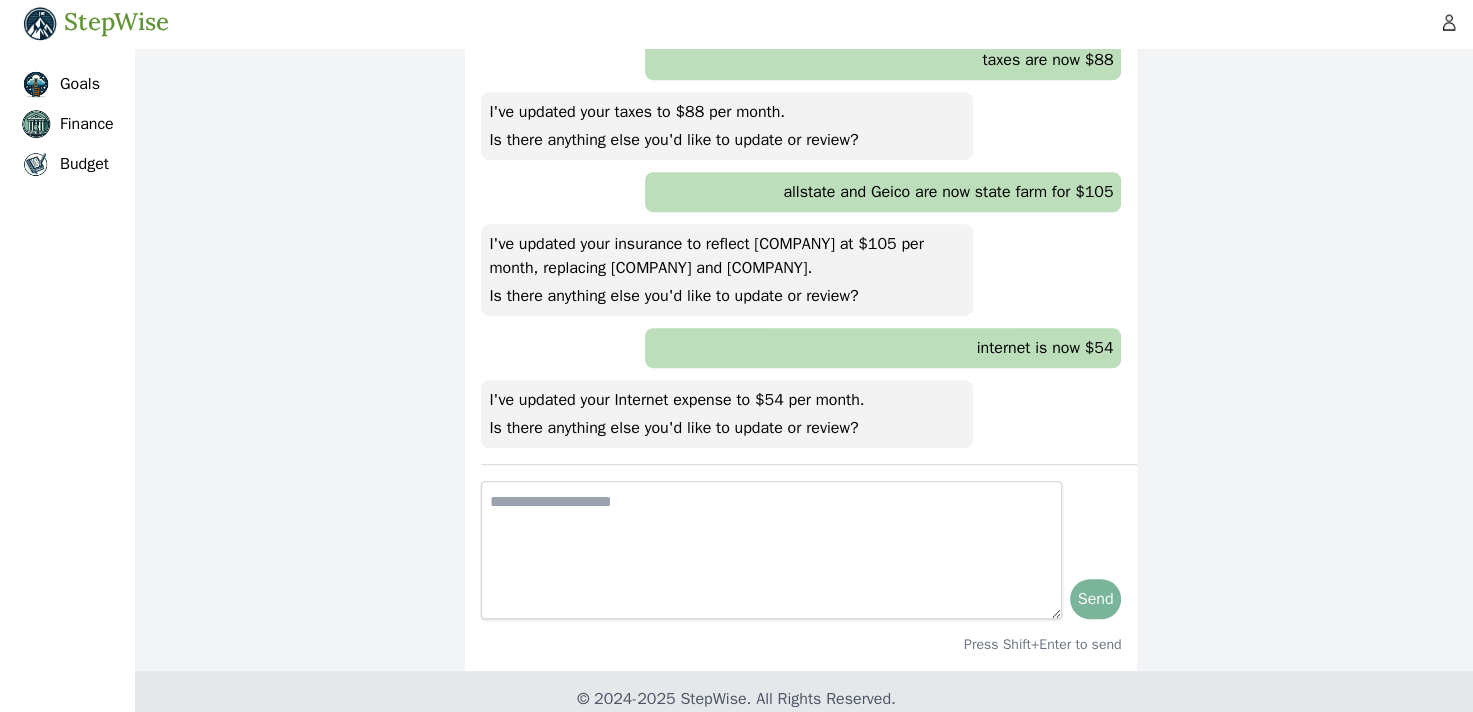 scroll, scrollTop: 1244, scrollLeft: 0, axis: vertical 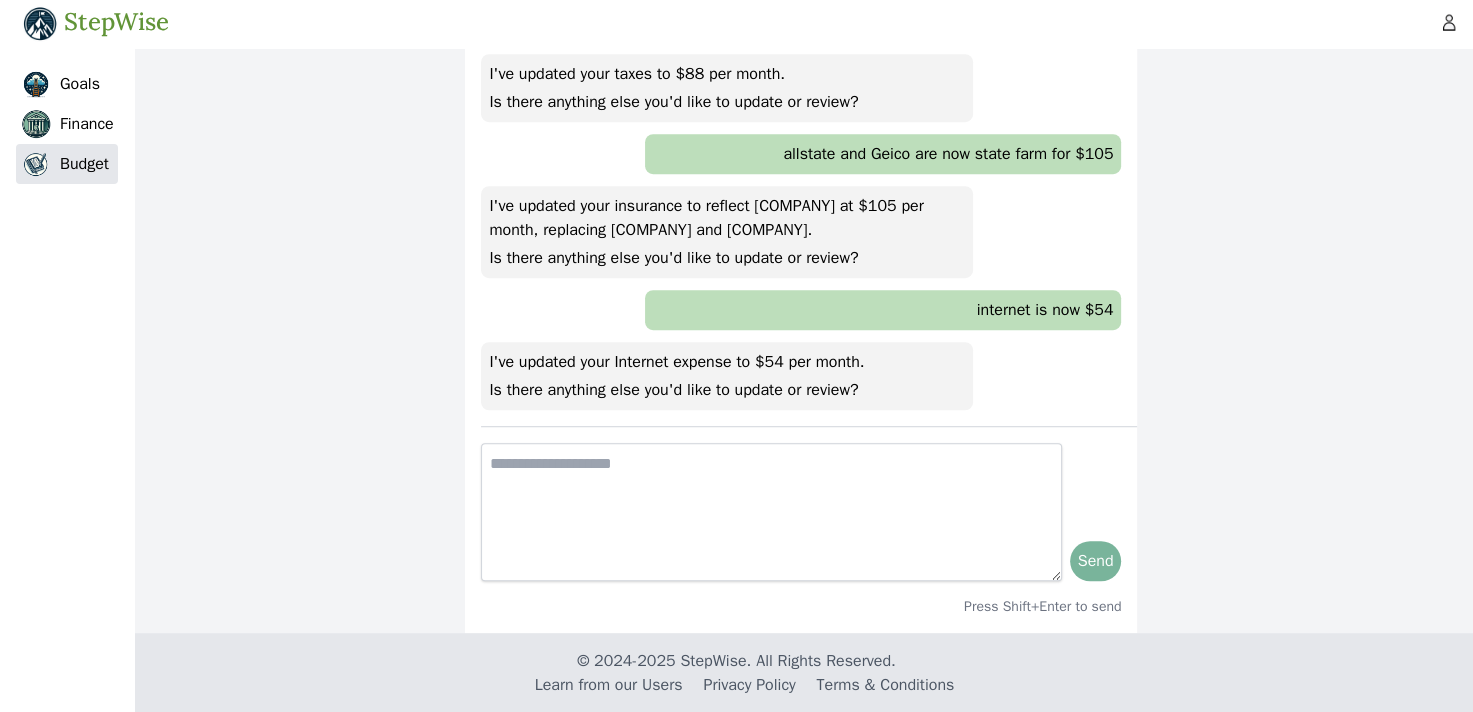 click on "Budget" at bounding box center (84, 164) 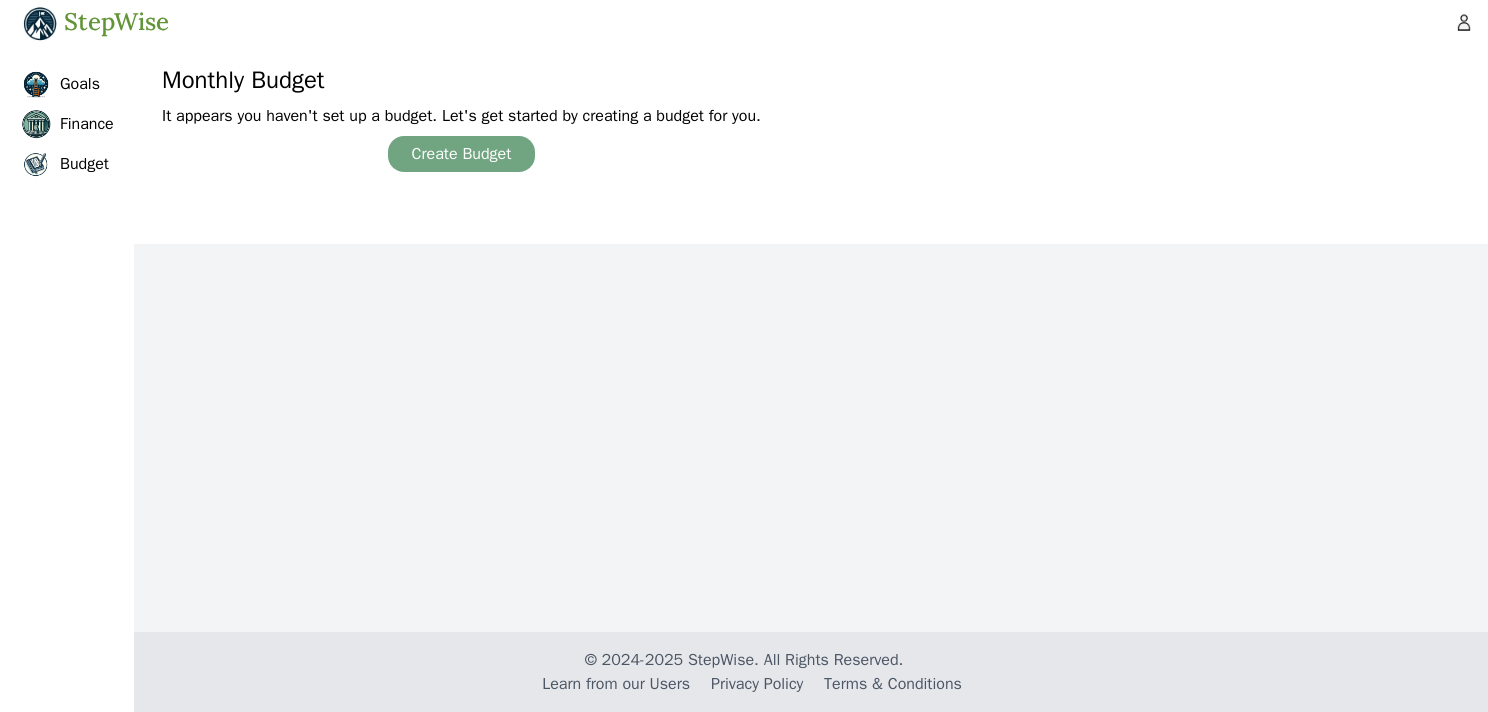 scroll, scrollTop: 0, scrollLeft: 0, axis: both 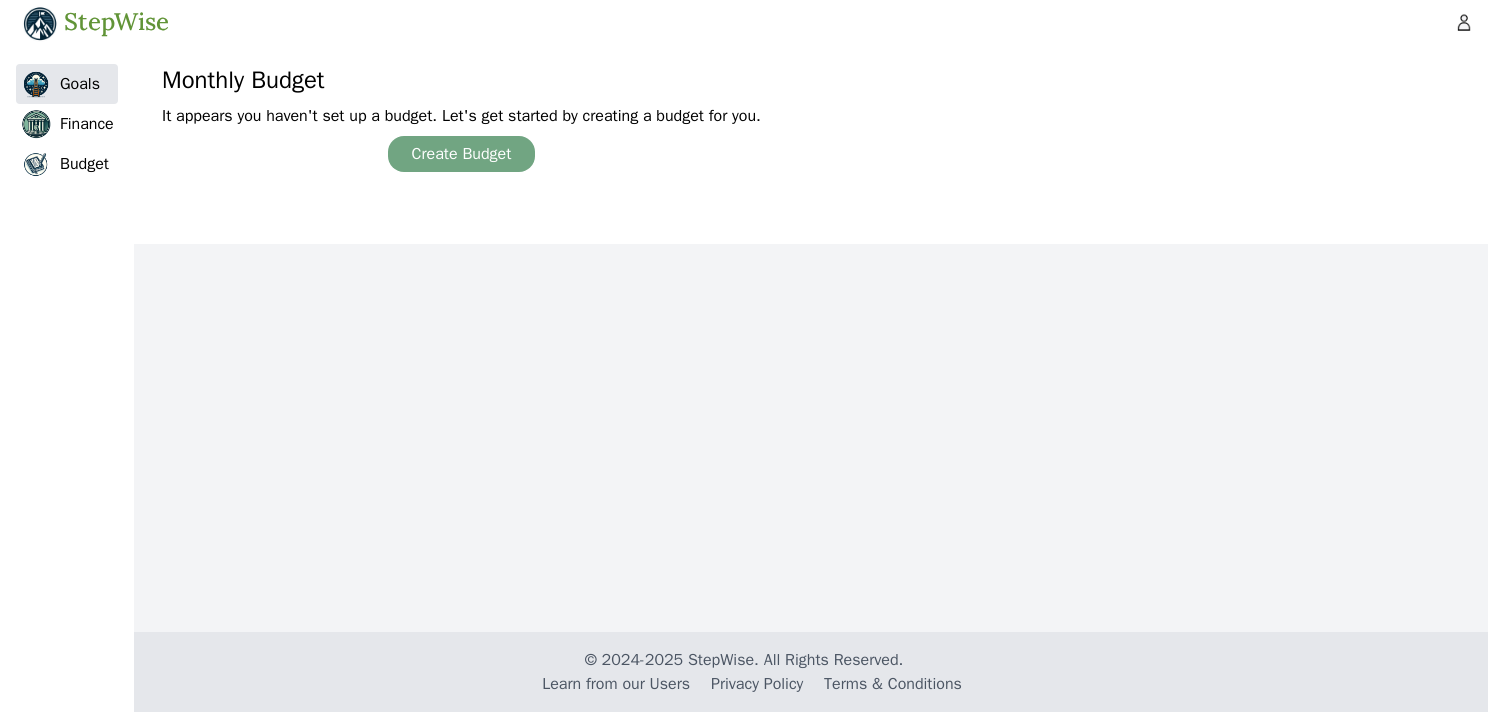 click on "Goals" at bounding box center [80, 84] 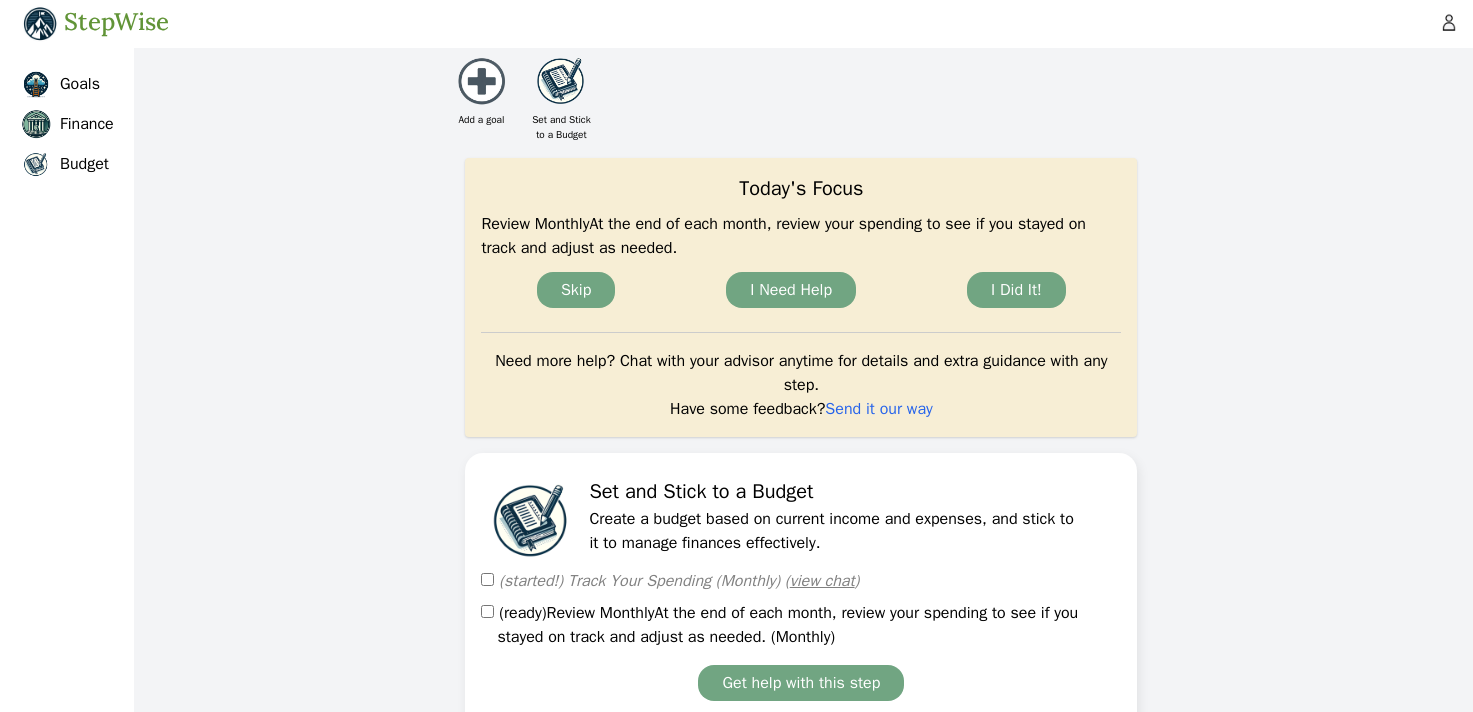 scroll, scrollTop: 0, scrollLeft: 0, axis: both 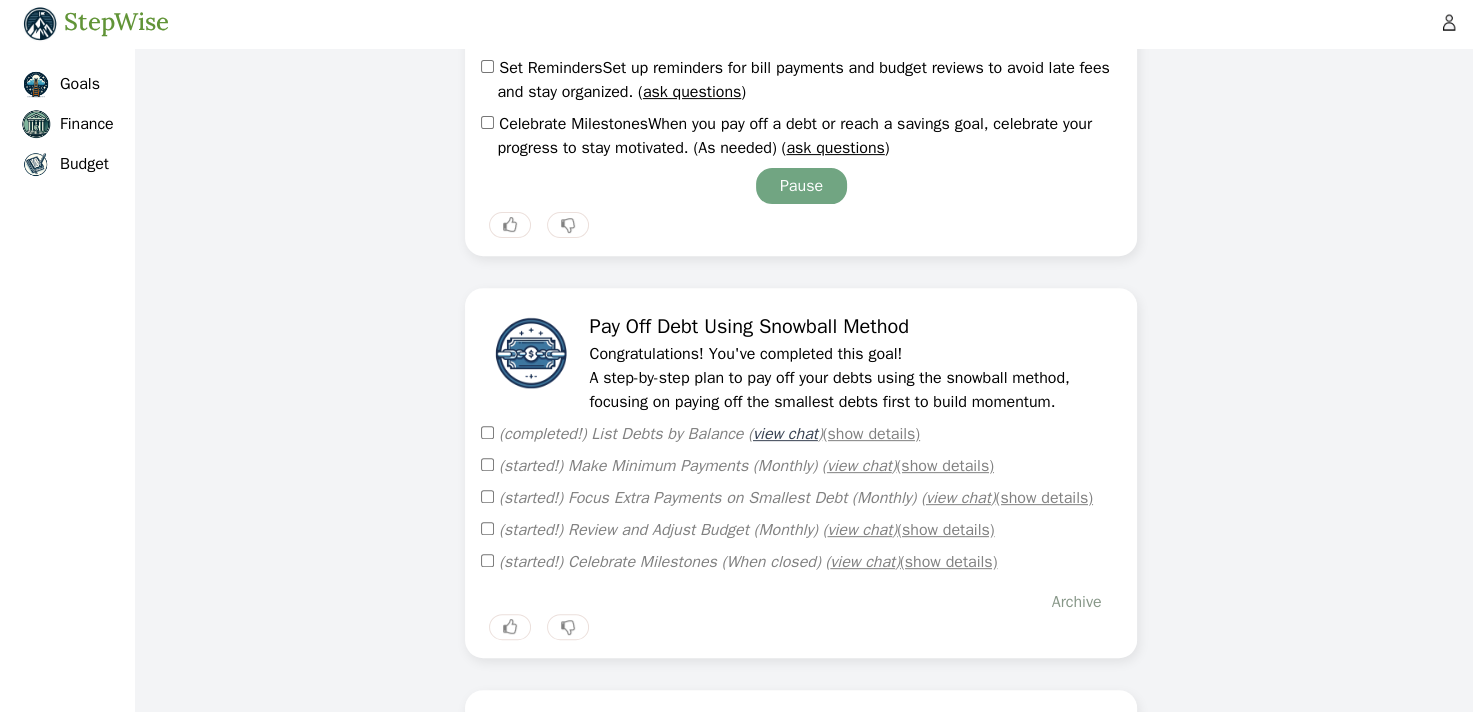 click on "view chat" at bounding box center [785, 434] 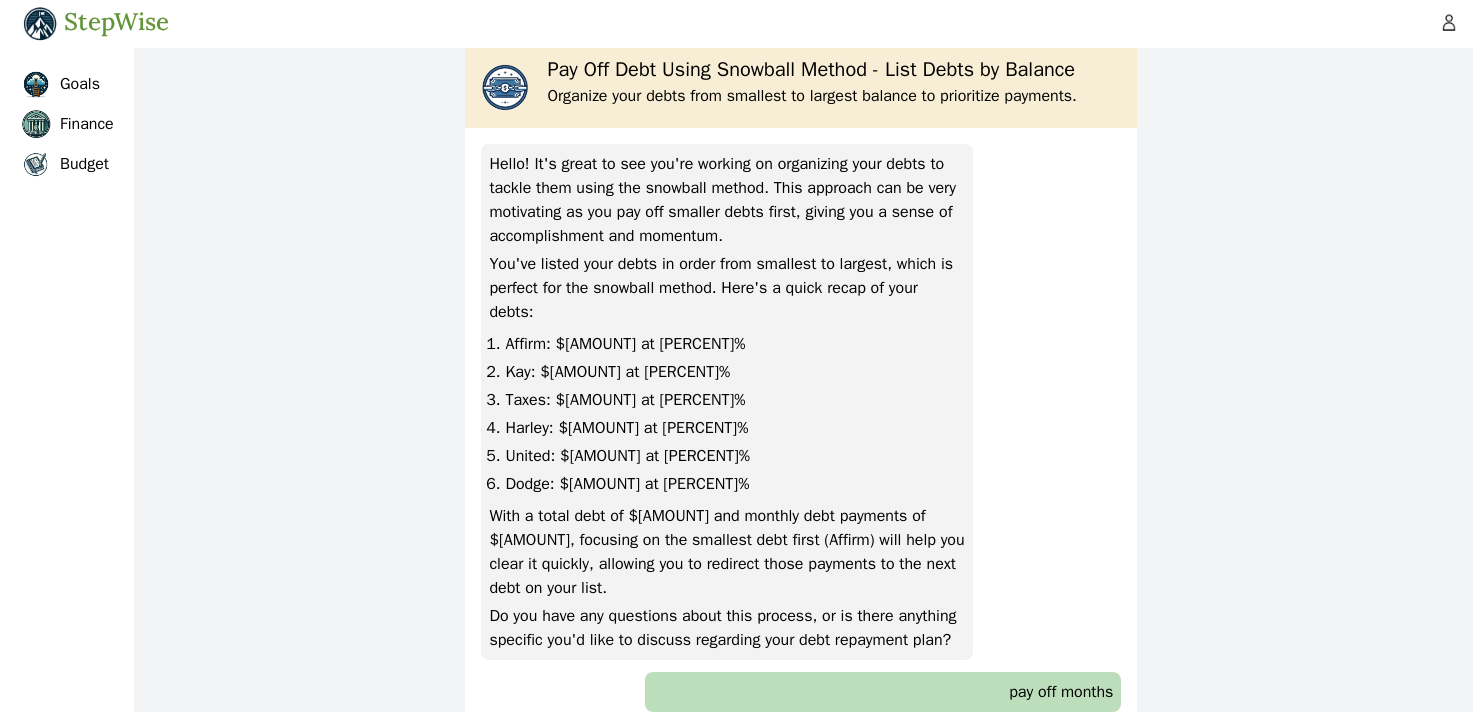 scroll, scrollTop: 5773, scrollLeft: 0, axis: vertical 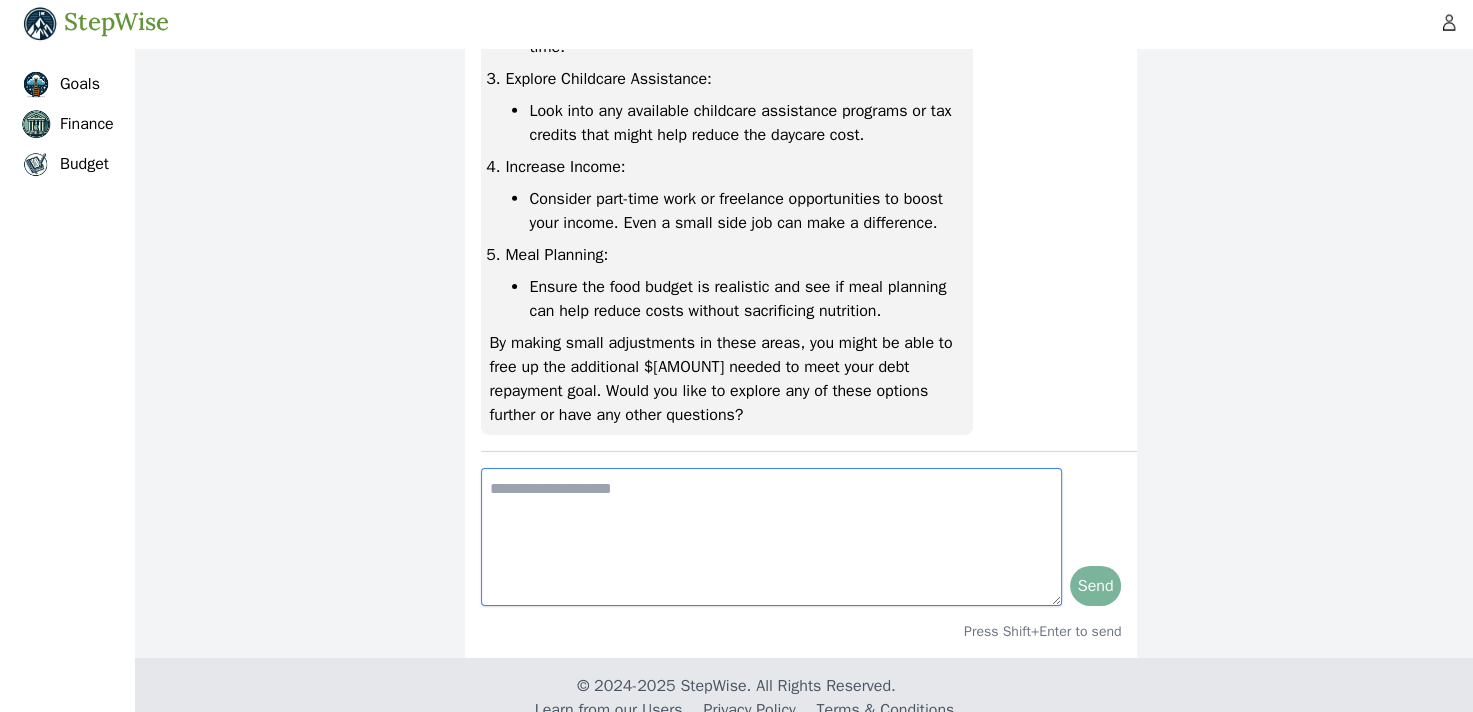click at bounding box center (771, 537) 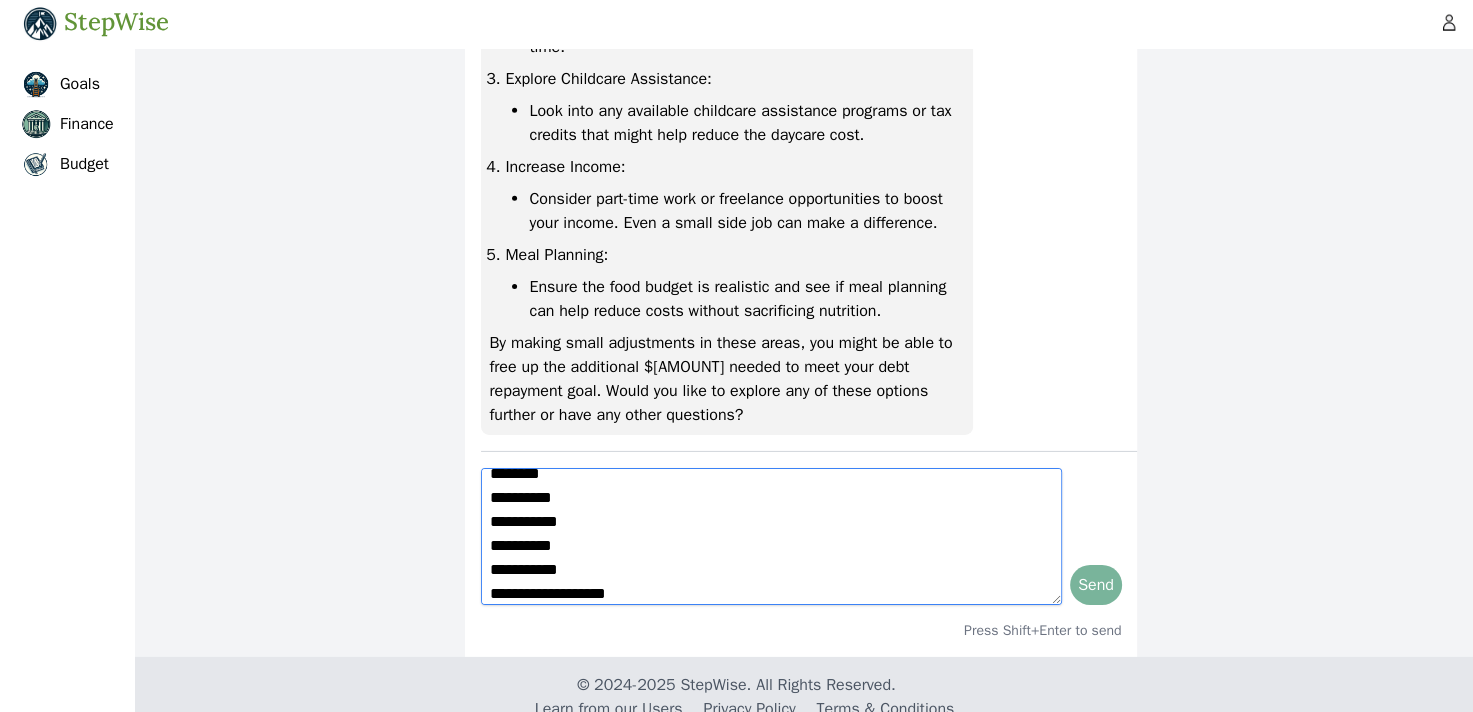 scroll, scrollTop: 39, scrollLeft: 0, axis: vertical 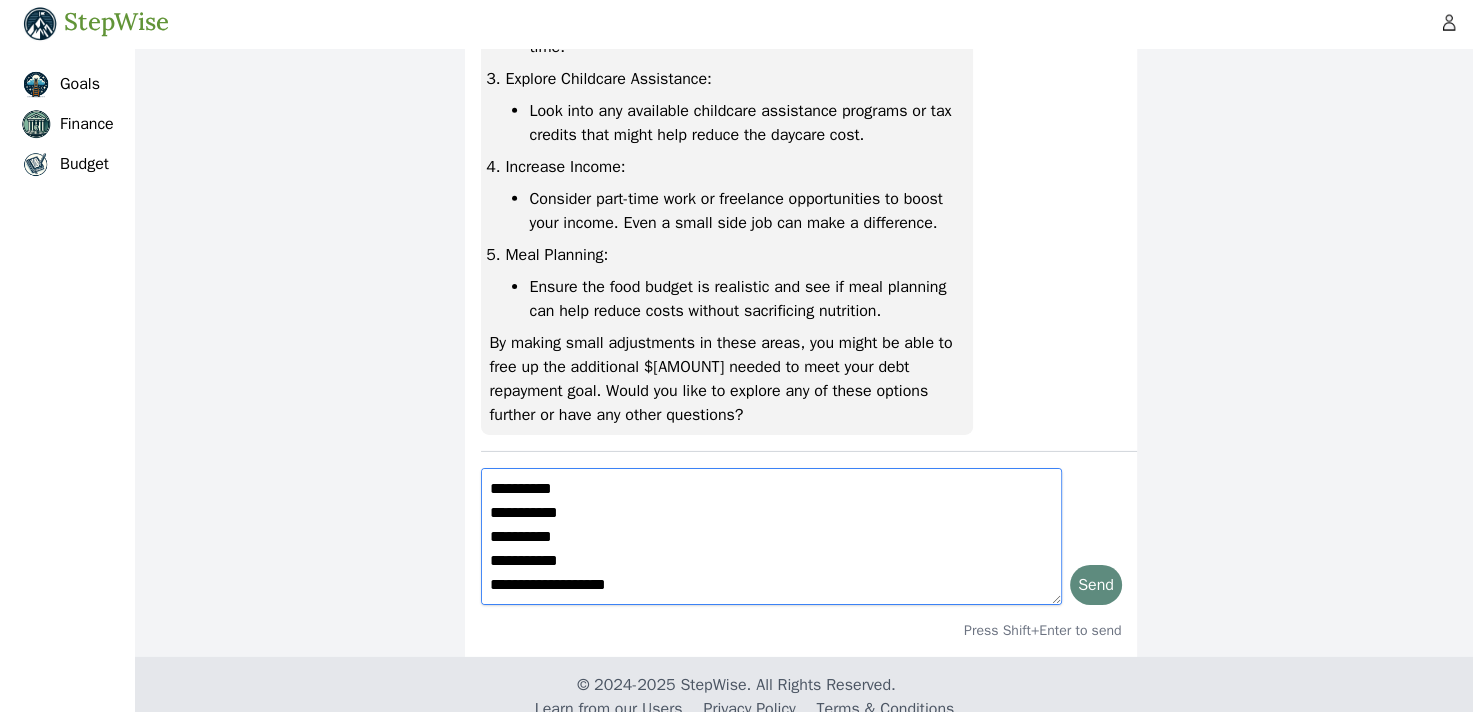 type on "**********" 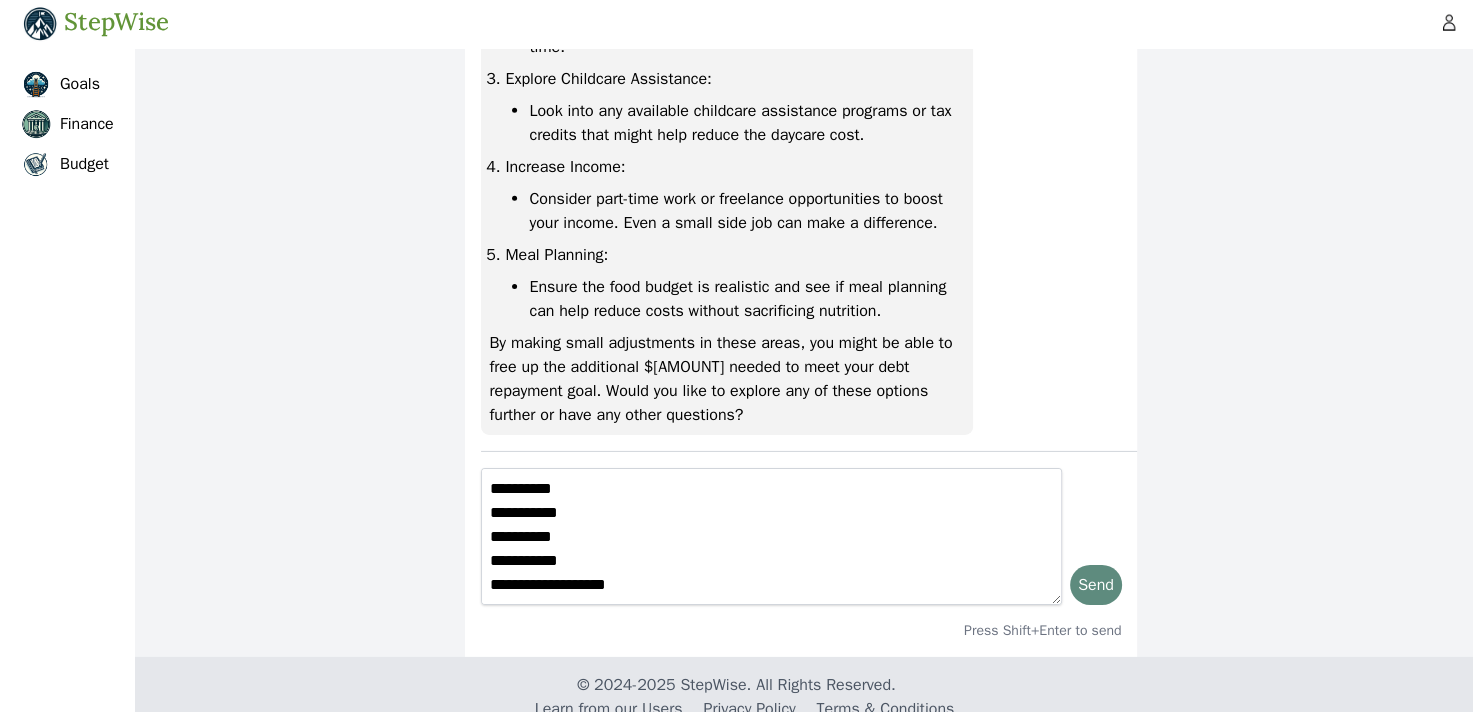 click on "Send" at bounding box center (1096, 585) 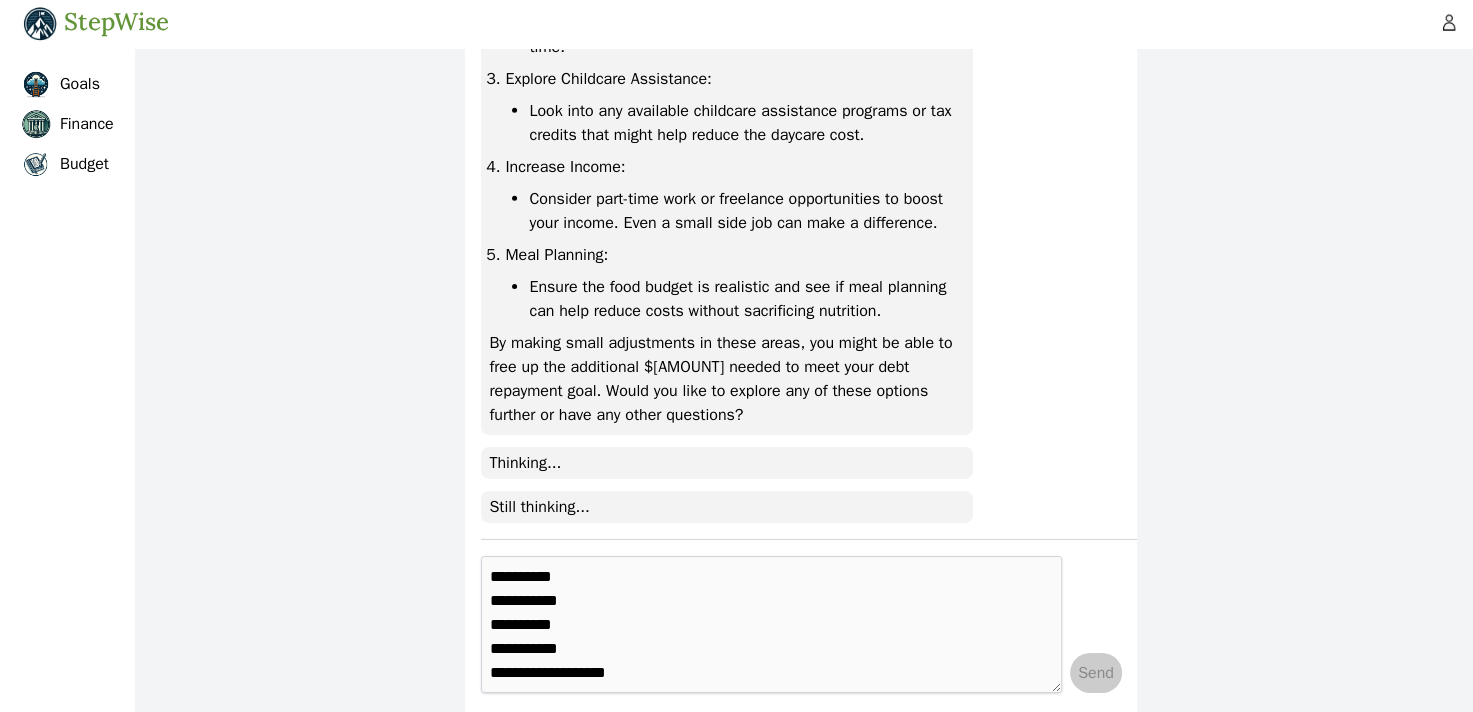 type 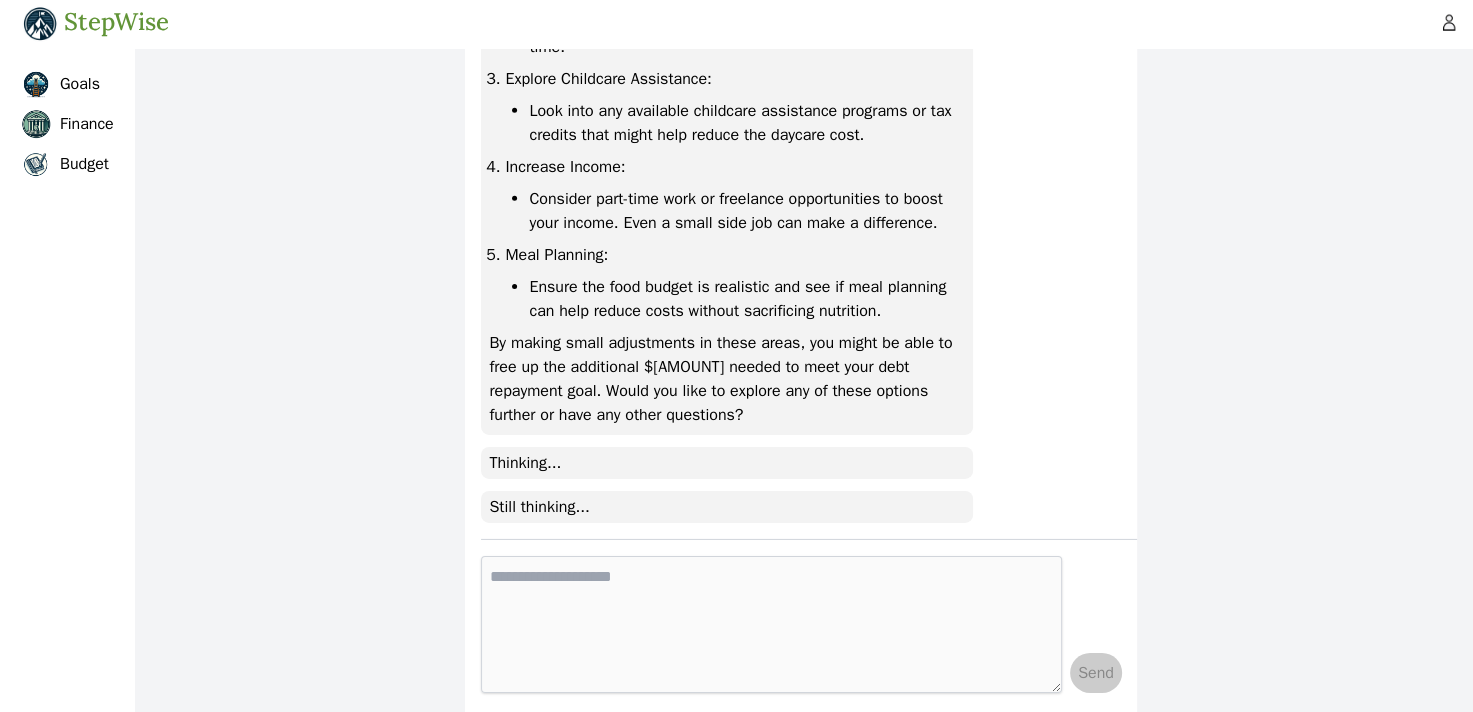 scroll, scrollTop: 0, scrollLeft: 0, axis: both 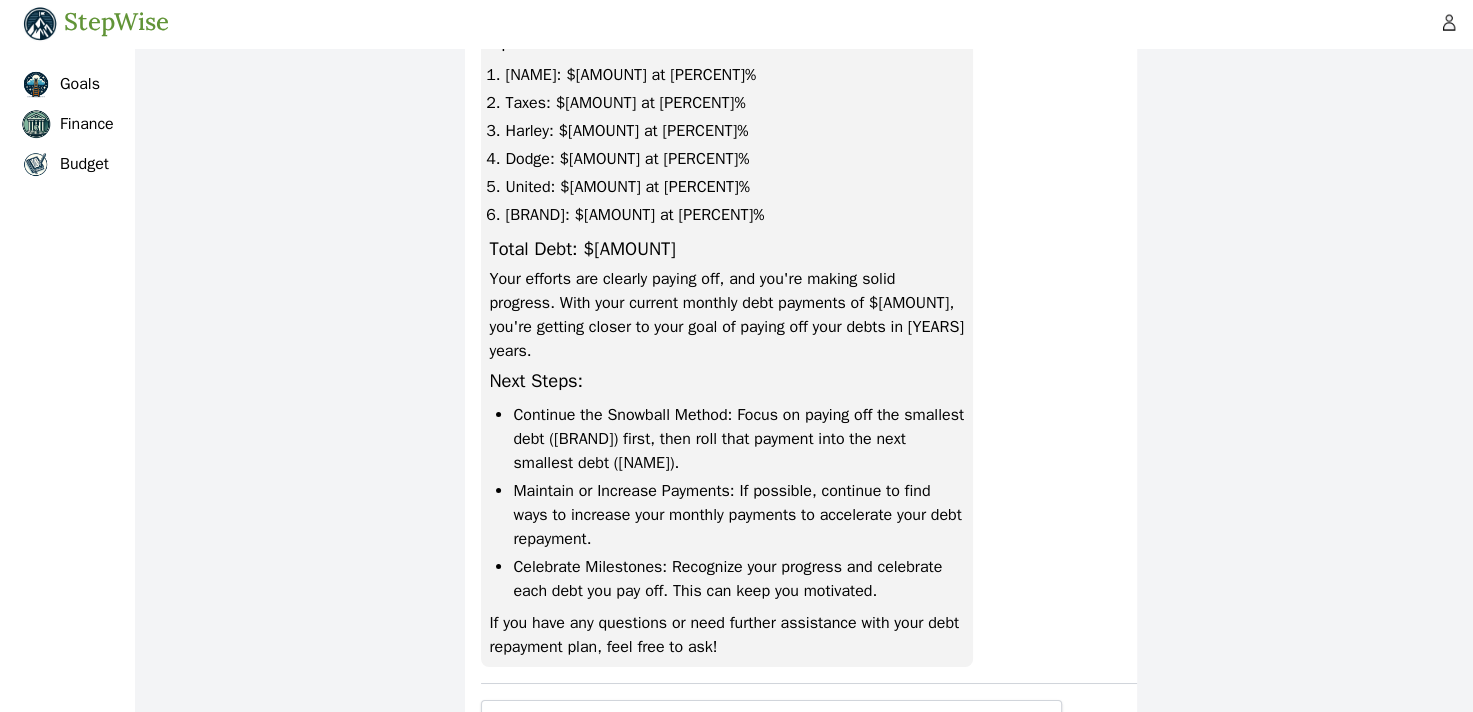 click at bounding box center (771, 769) 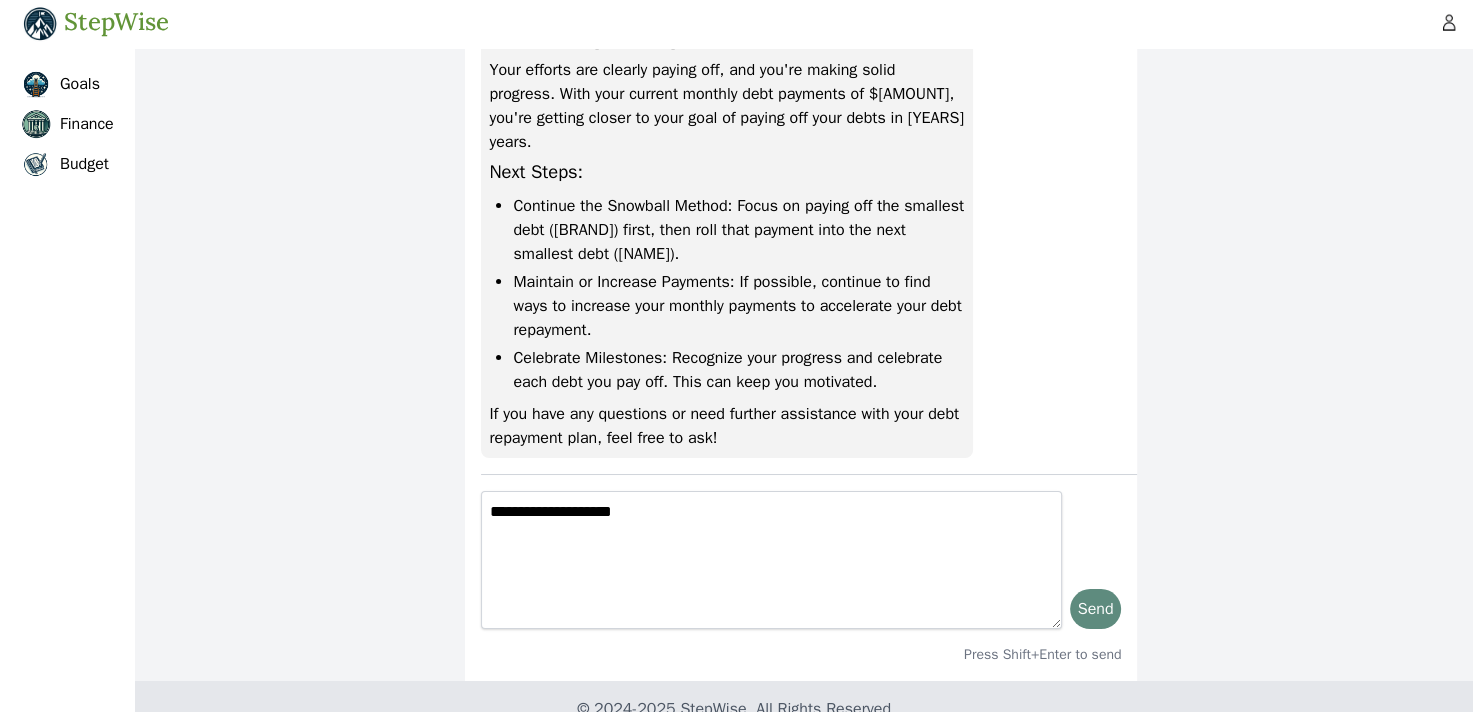 type on "**********" 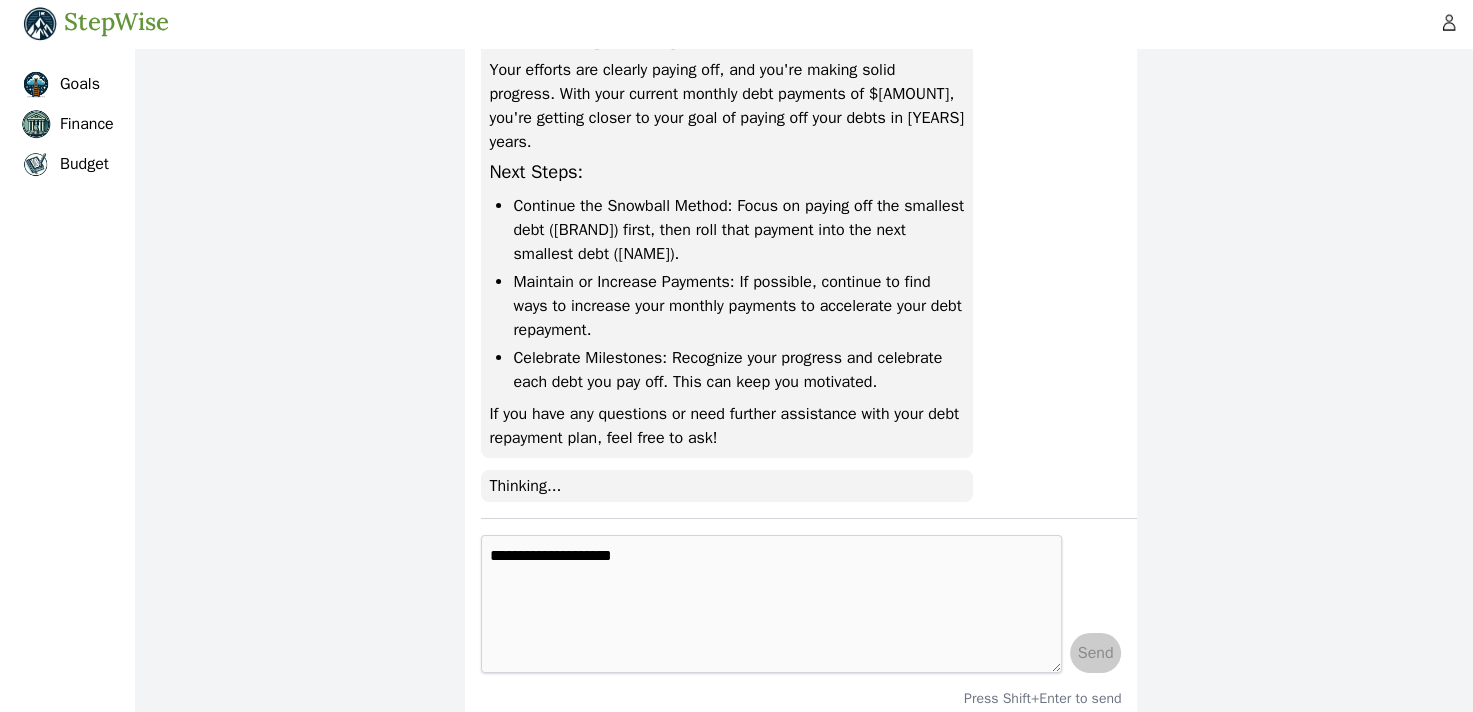 type 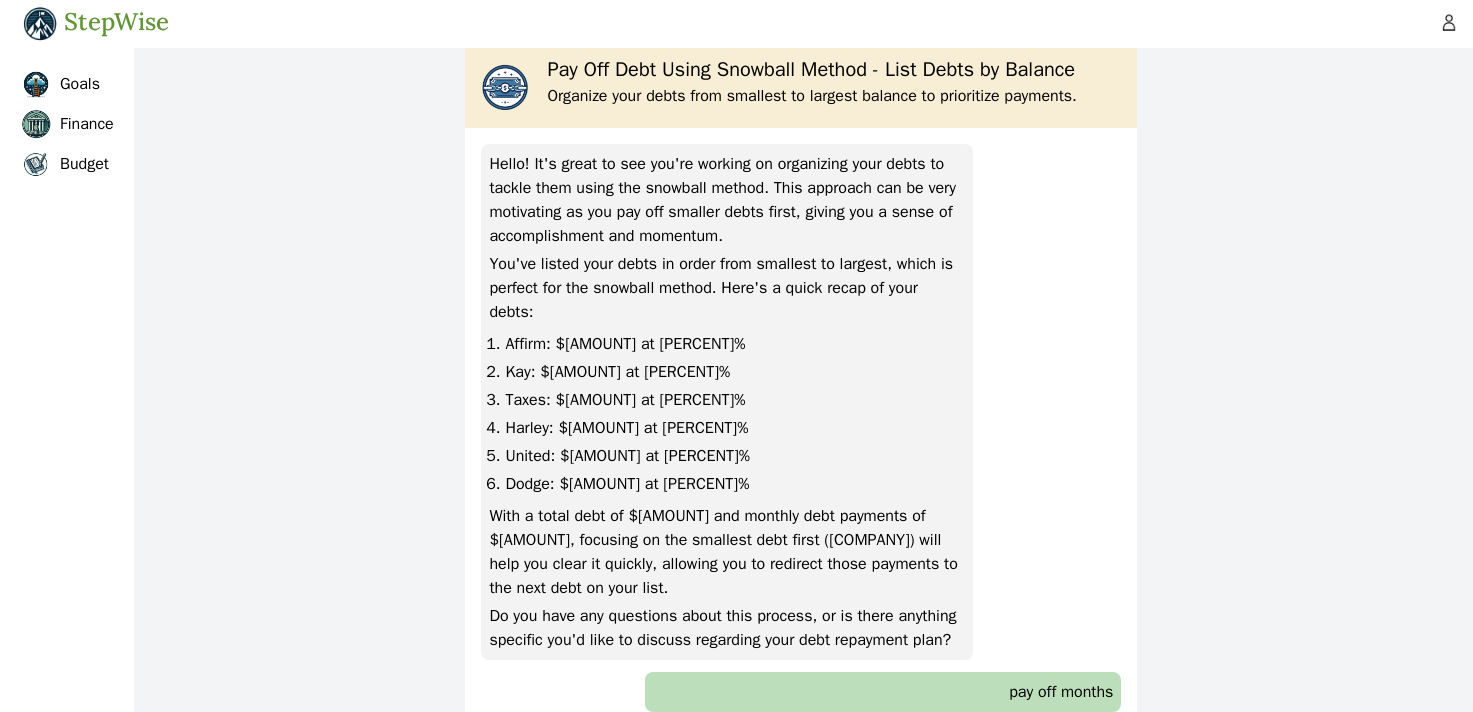 scroll, scrollTop: 7428, scrollLeft: 0, axis: vertical 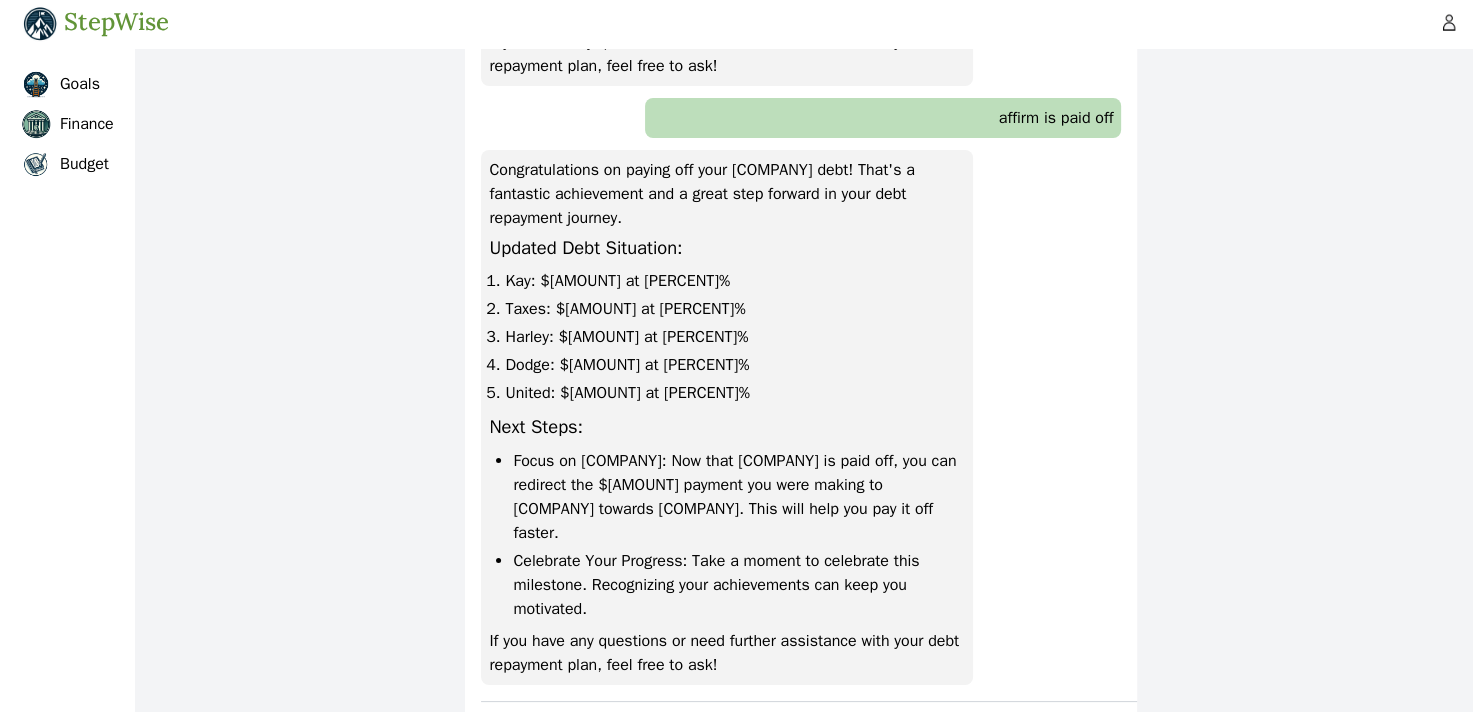 click at bounding box center [771, 787] 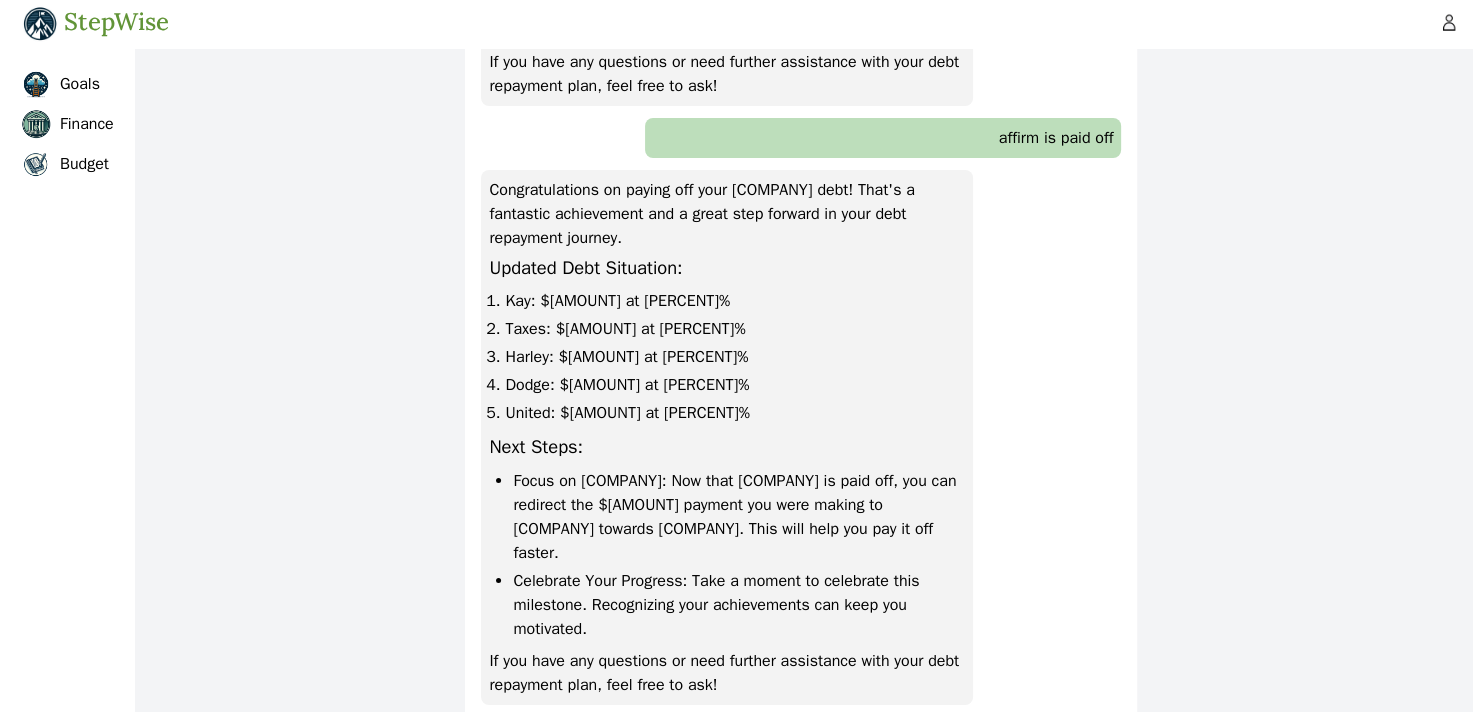 scroll, scrollTop: 7631, scrollLeft: 0, axis: vertical 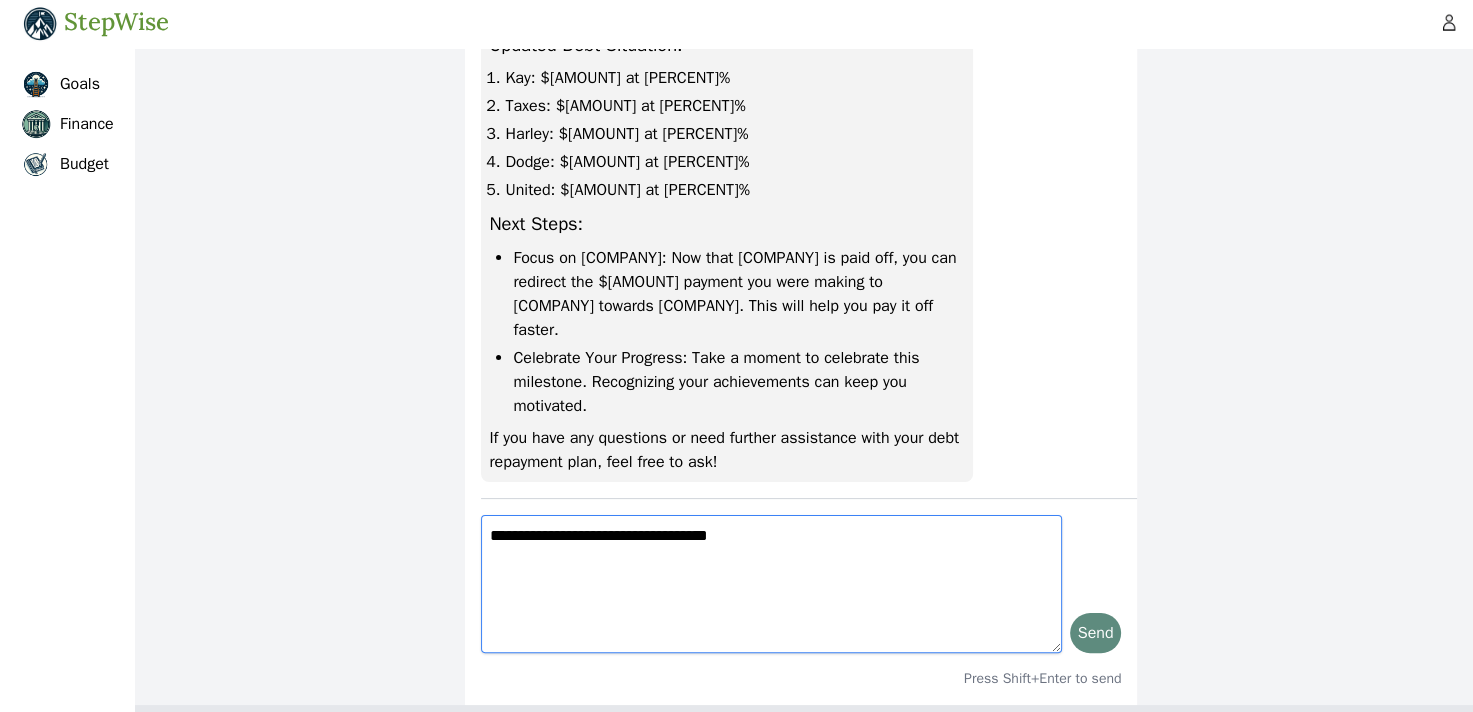 type on "**********" 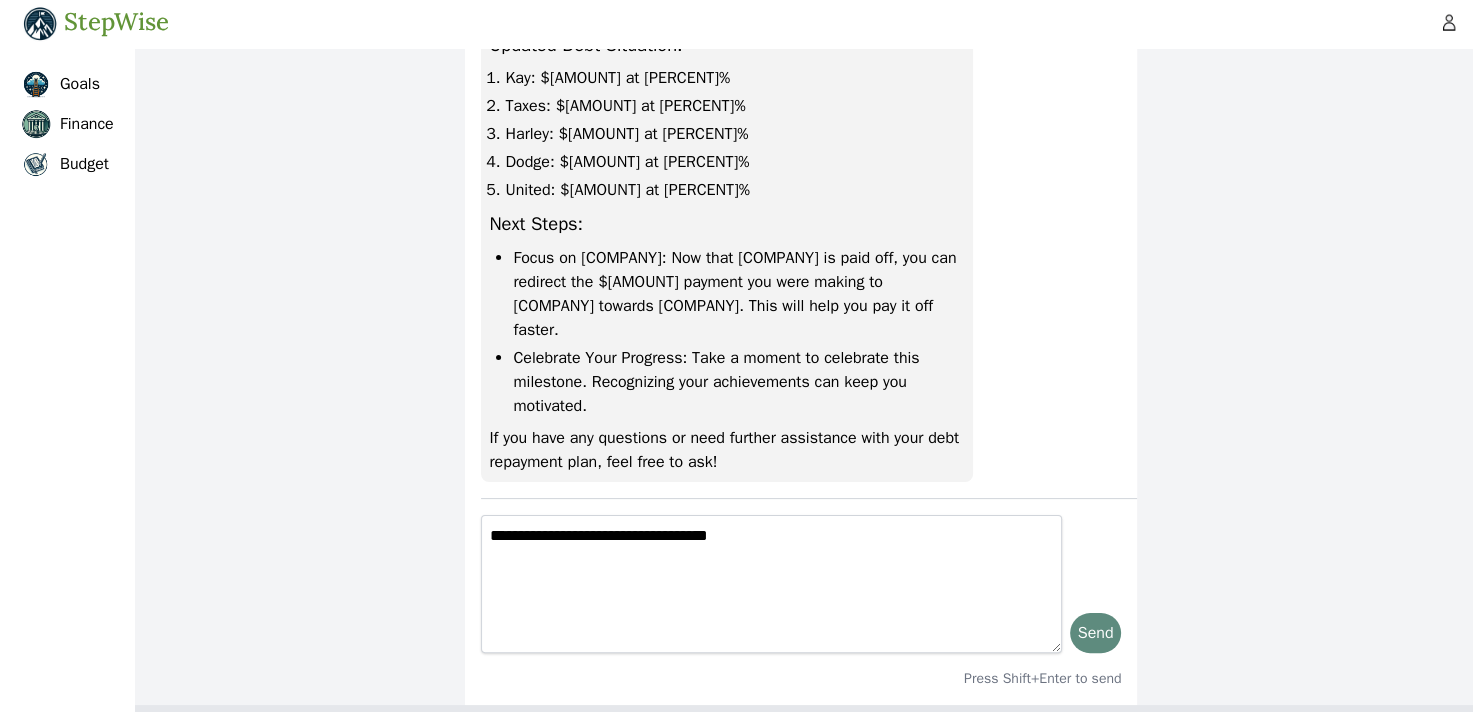 click on "Send" at bounding box center (1096, 633) 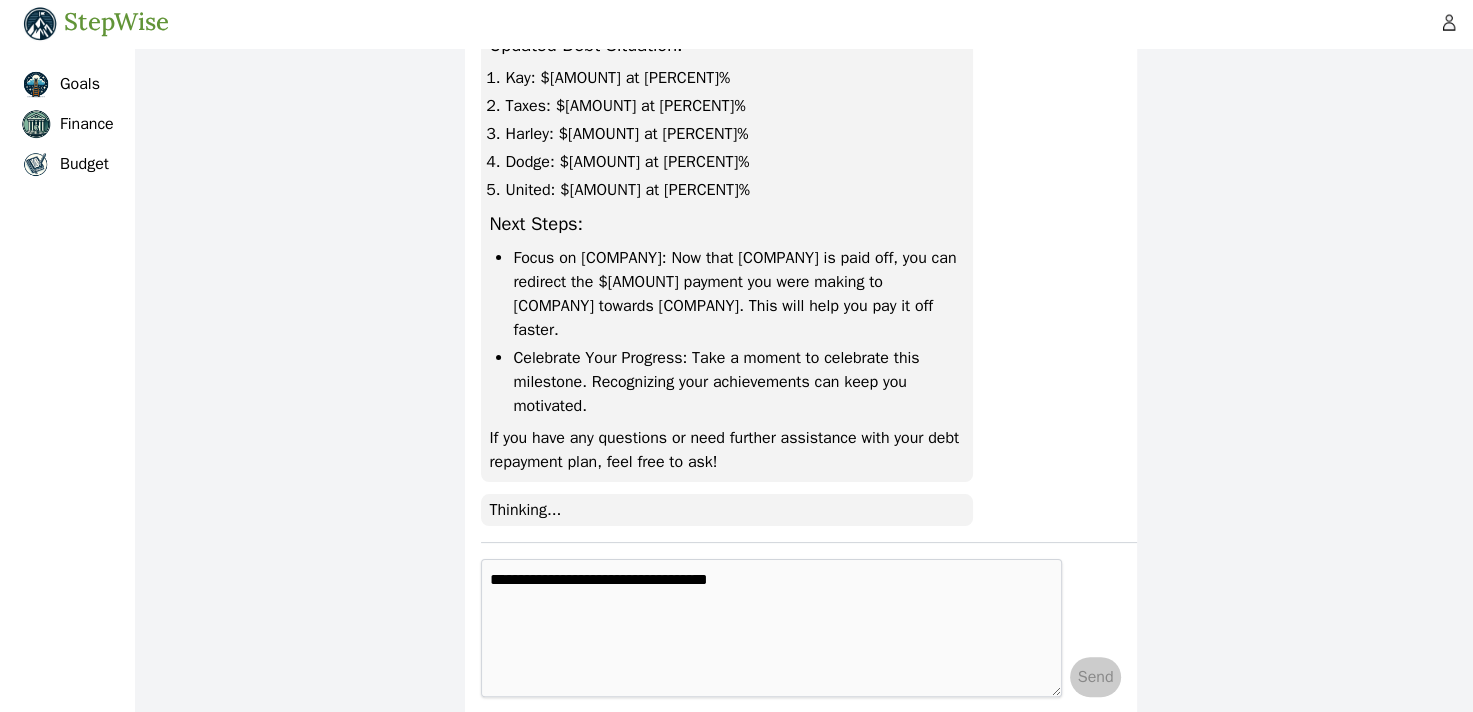 type 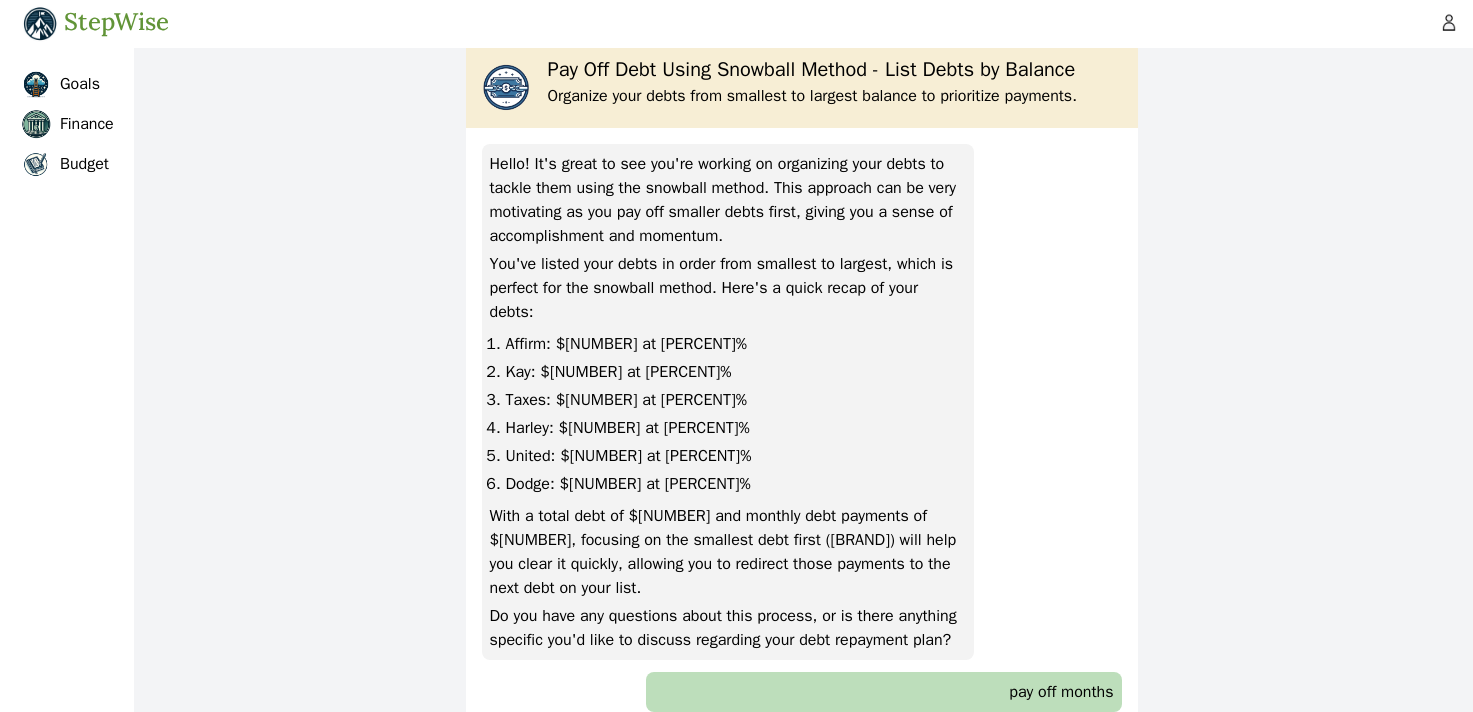 scroll, scrollTop: 8003, scrollLeft: 0, axis: vertical 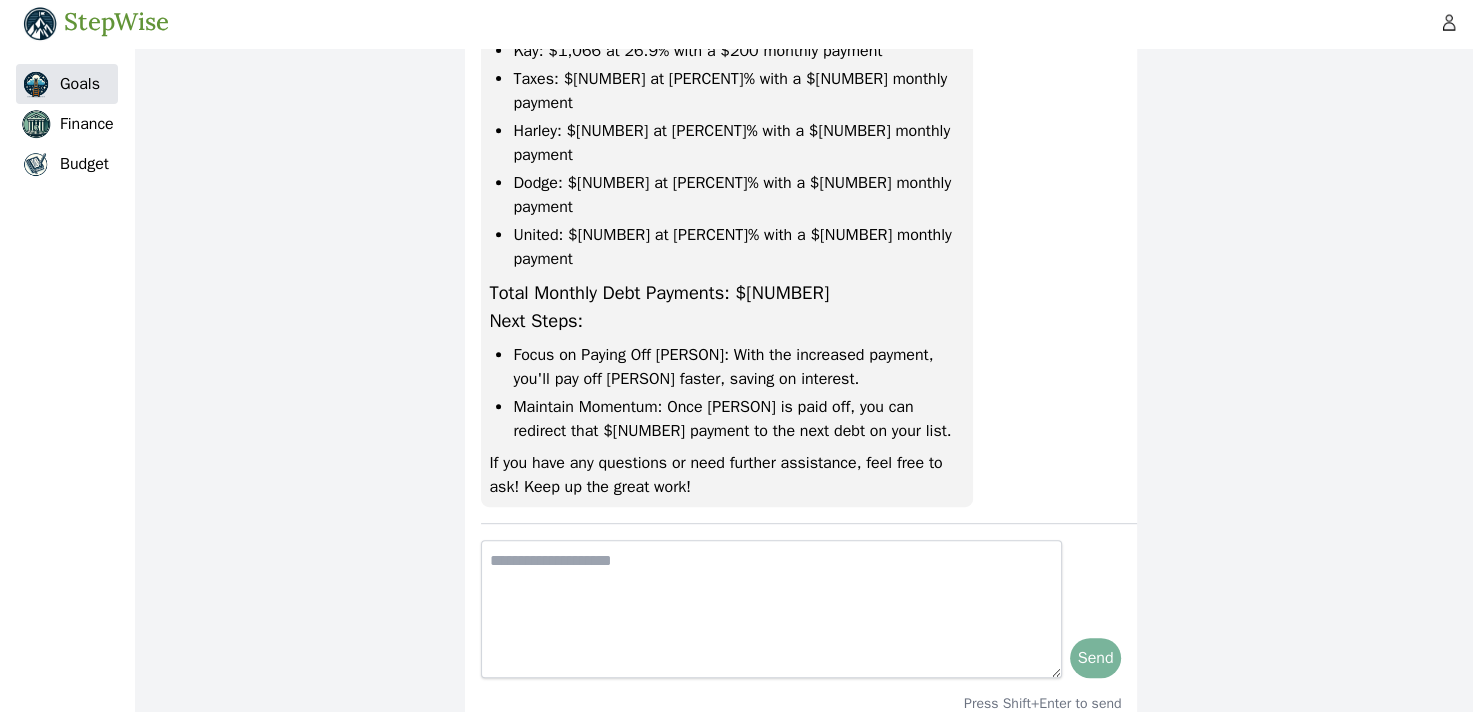 click on "Goals" at bounding box center (80, 84) 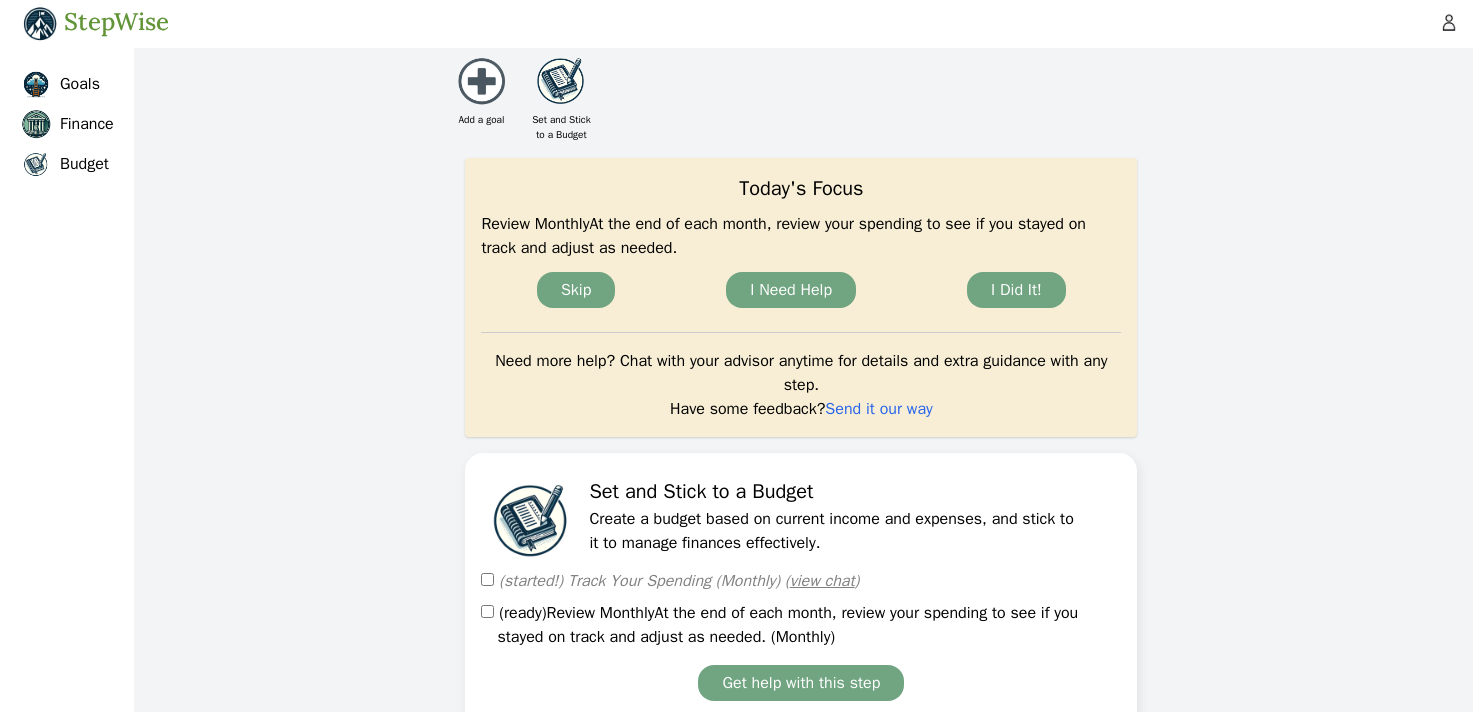 scroll, scrollTop: 0, scrollLeft: 0, axis: both 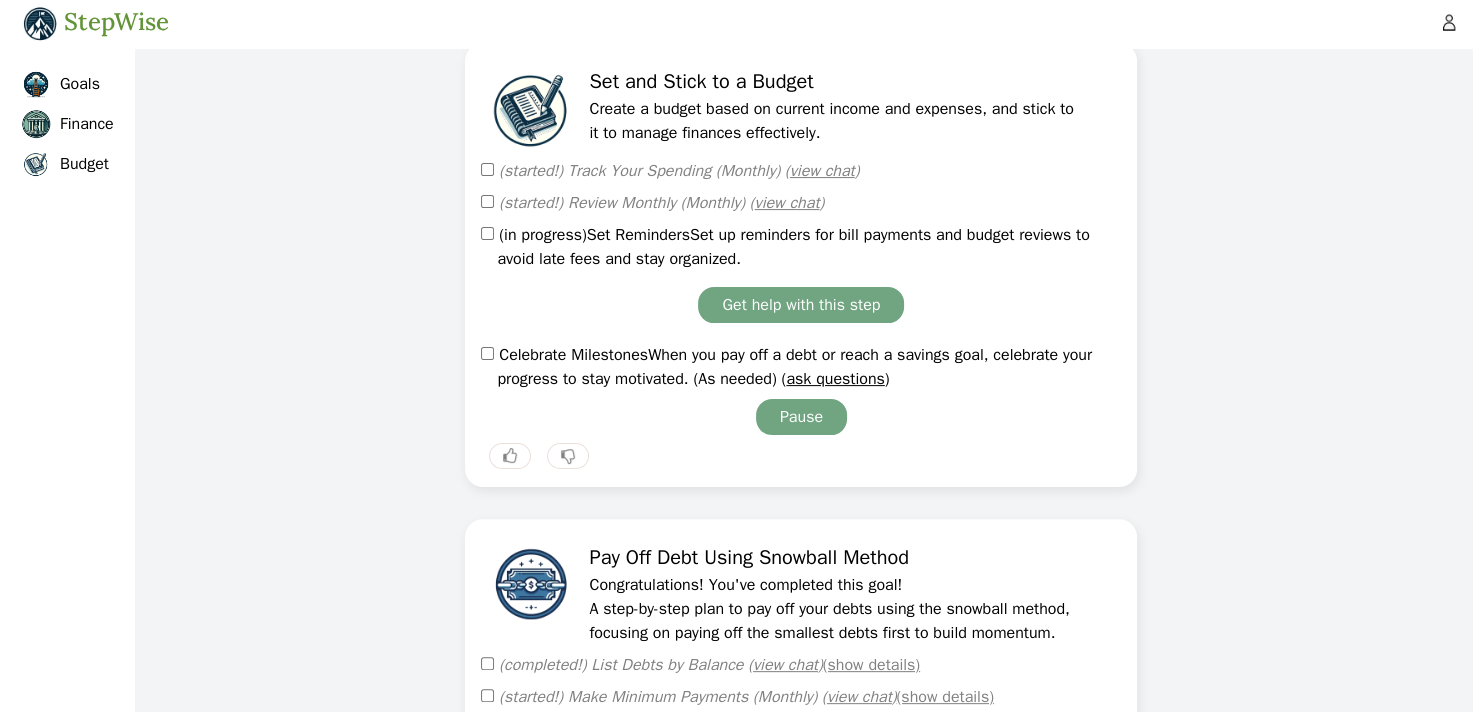 click at bounding box center (490, 235) 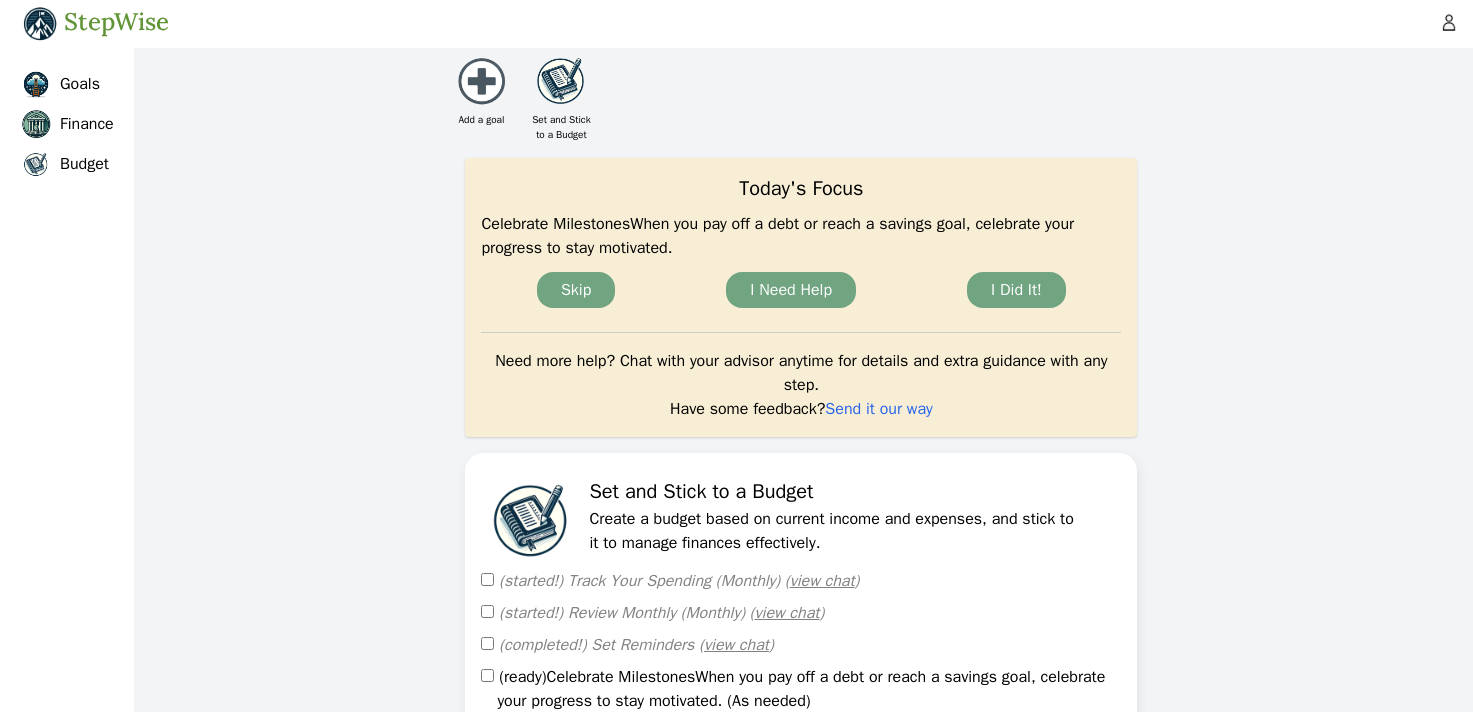 scroll, scrollTop: 0, scrollLeft: 0, axis: both 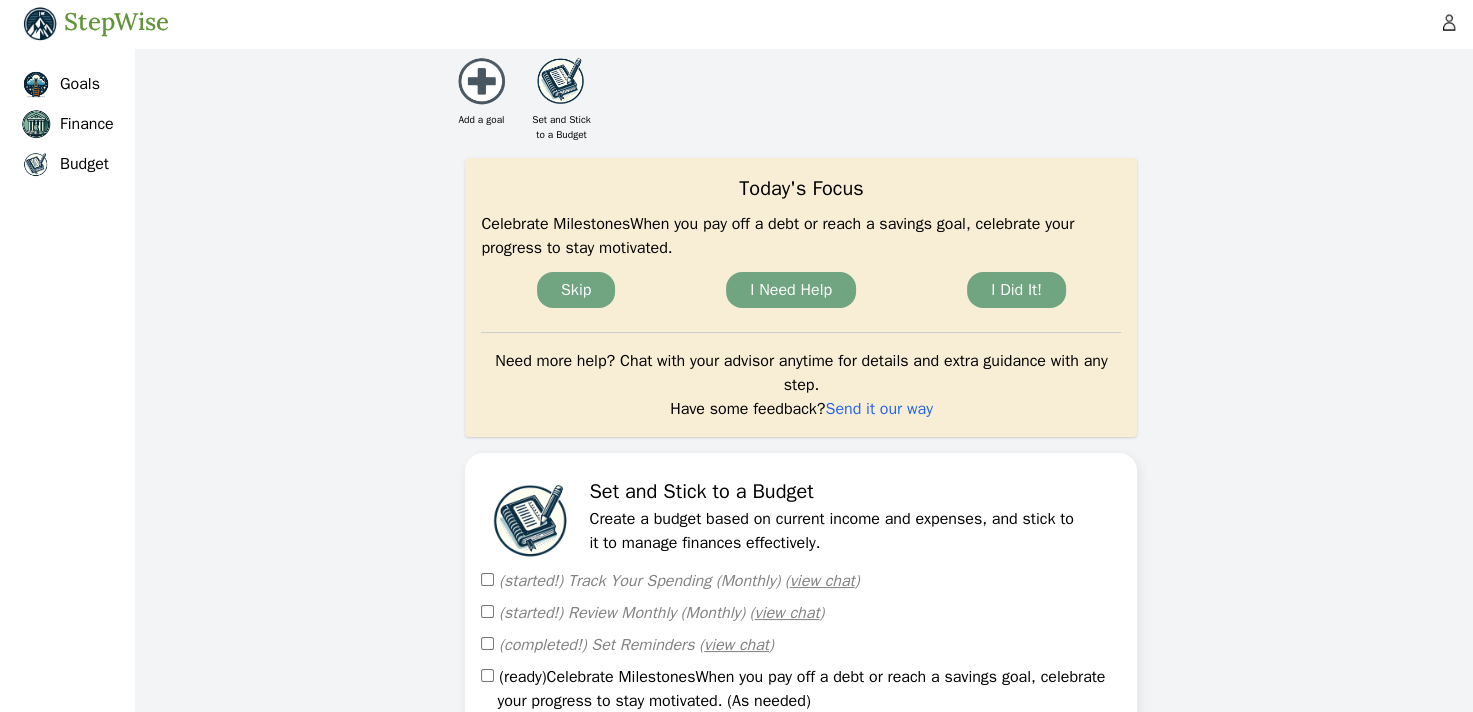 click on "I Did It!" at bounding box center [1016, 290] 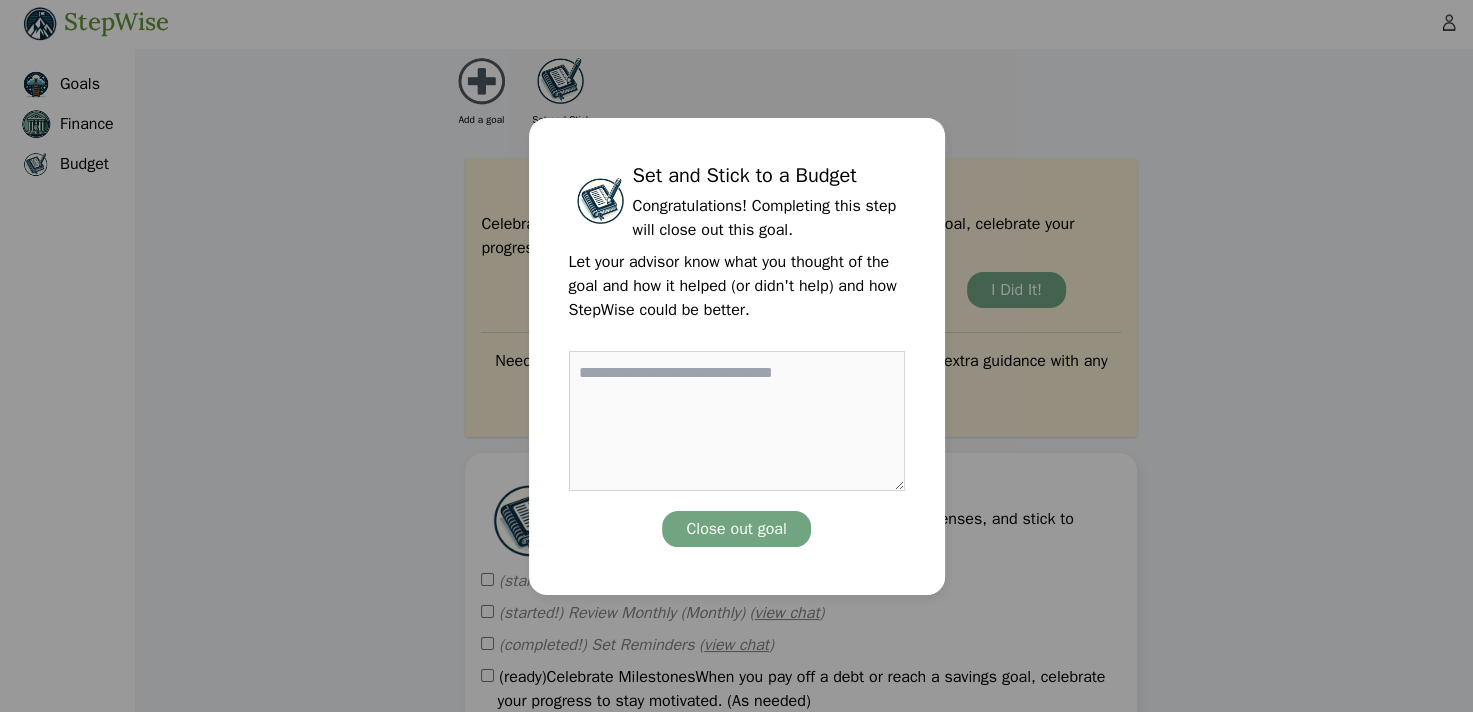 click on "Set and Stick to a Budget
Congratulations! Completing this step will close out this goal.
Let your advisor know what you thought of the goal and how it helped (or didn't help) and how StepWise could be better.
Close out goal" at bounding box center (736, 356) 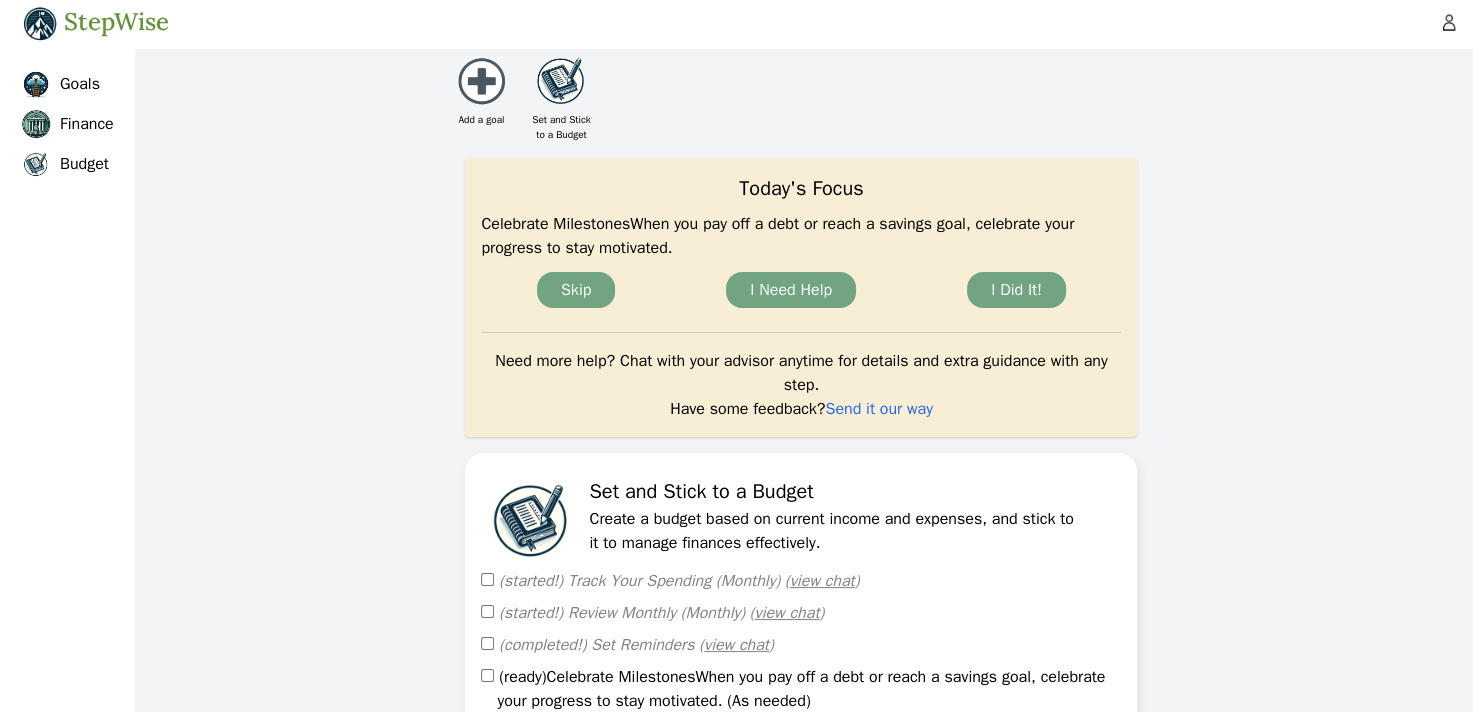 click at bounding box center (561, 80) 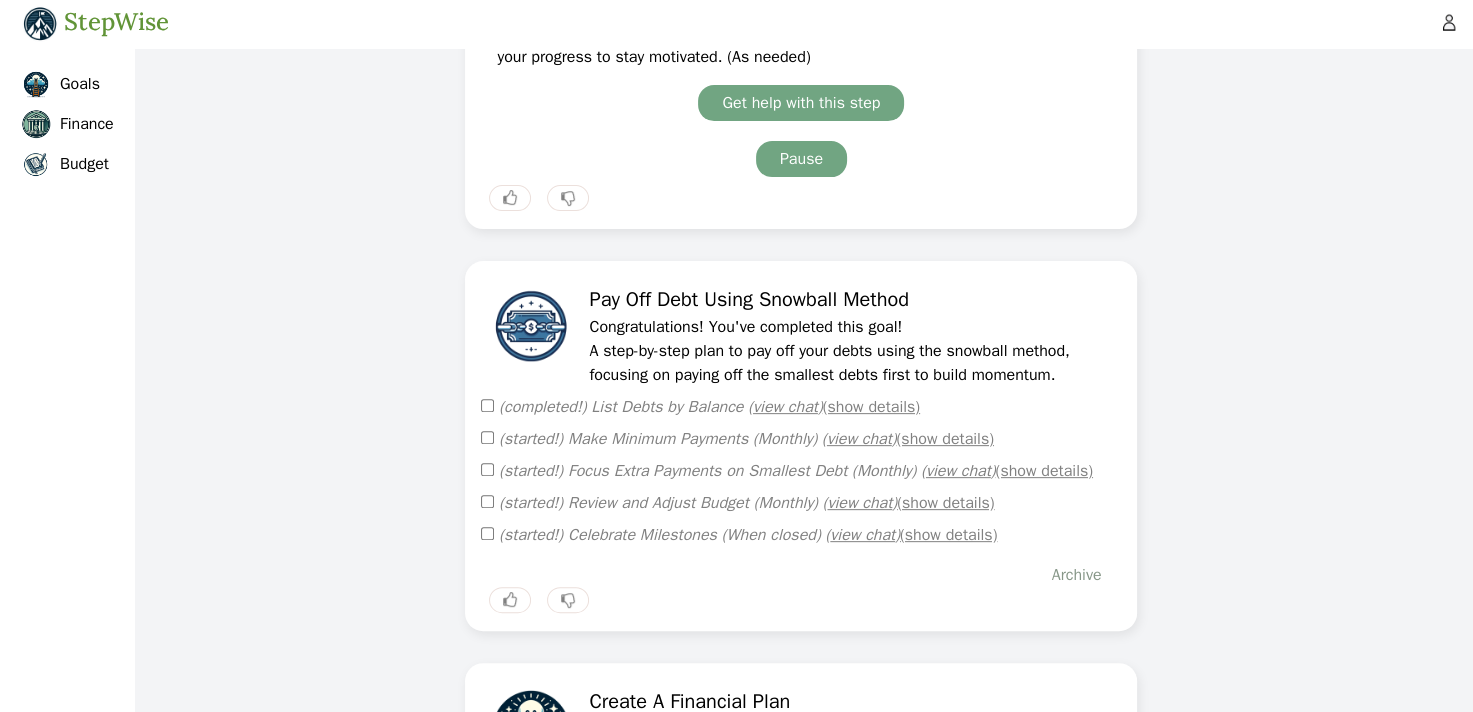 scroll, scrollTop: 770, scrollLeft: 0, axis: vertical 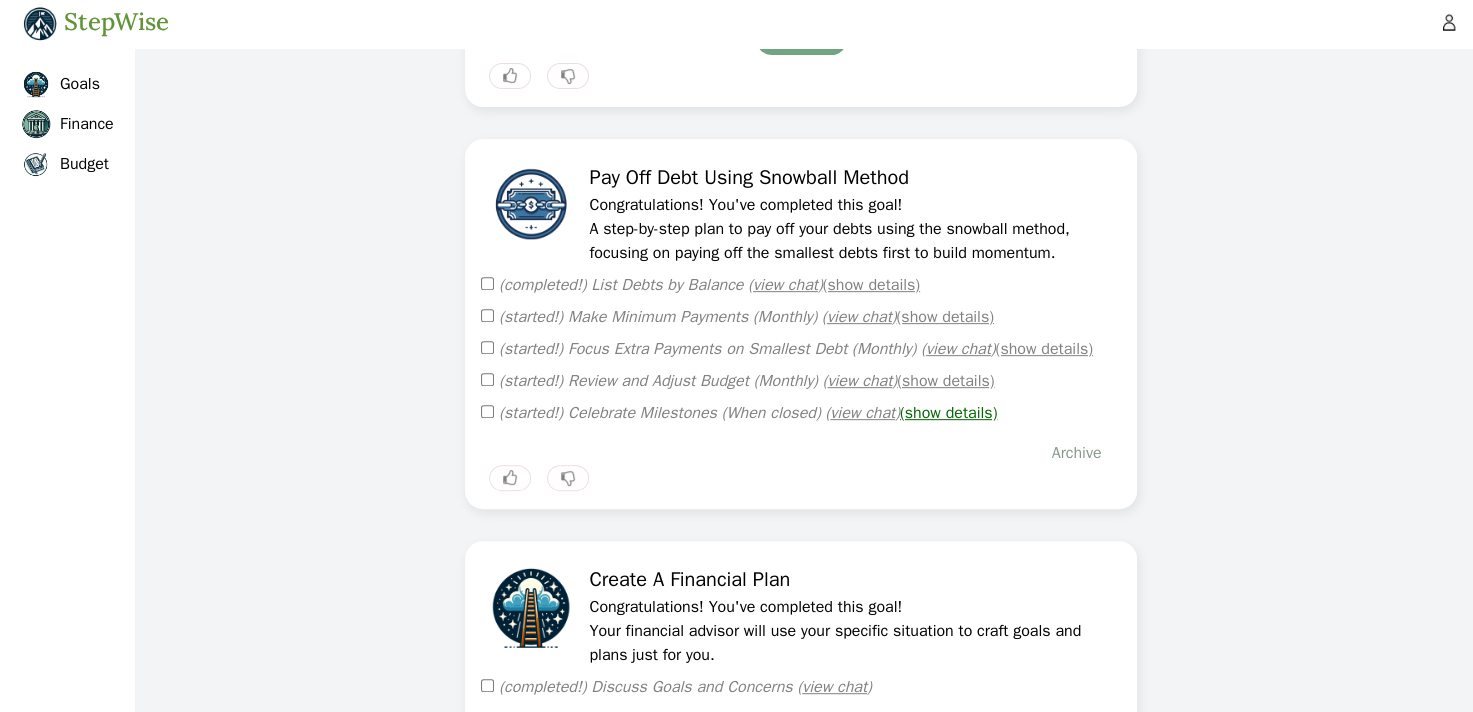click on "(show details)" at bounding box center [948, 413] 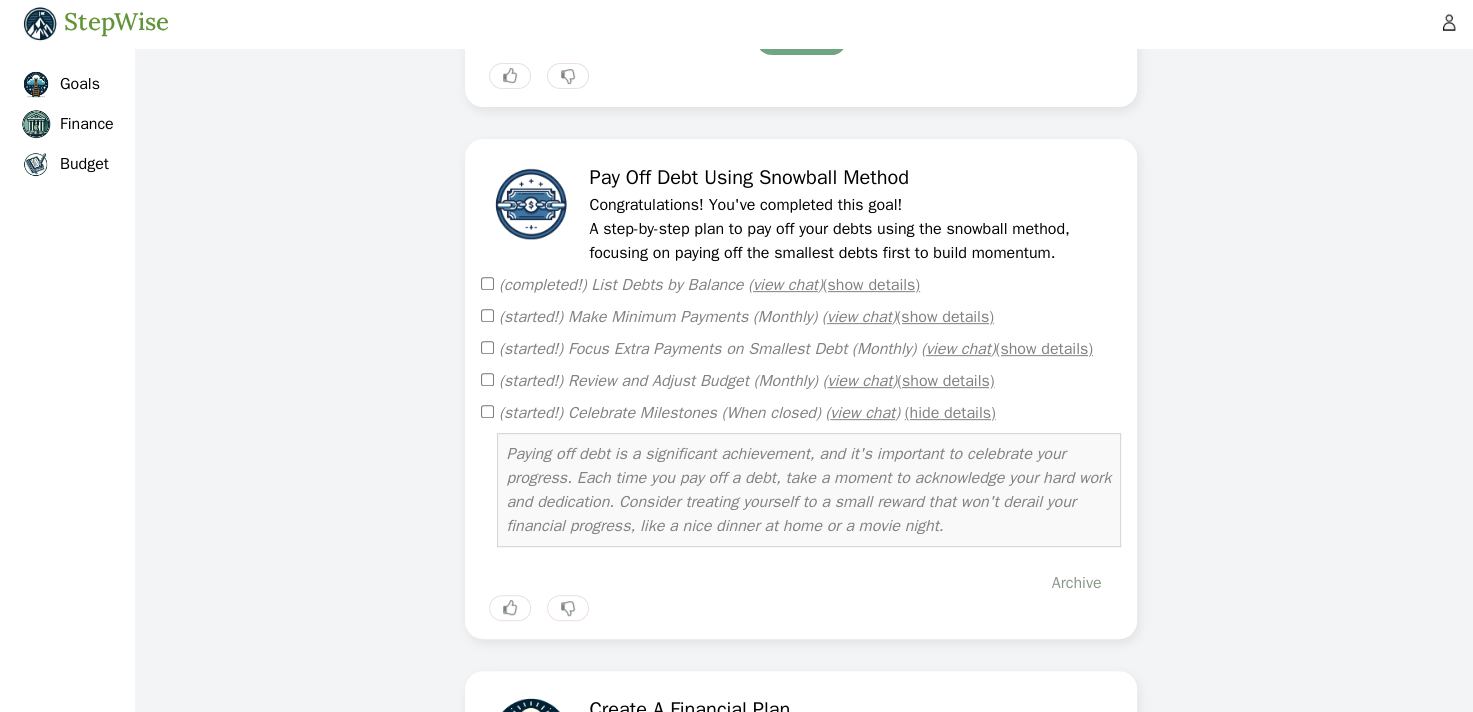 scroll, scrollTop: 758, scrollLeft: 0, axis: vertical 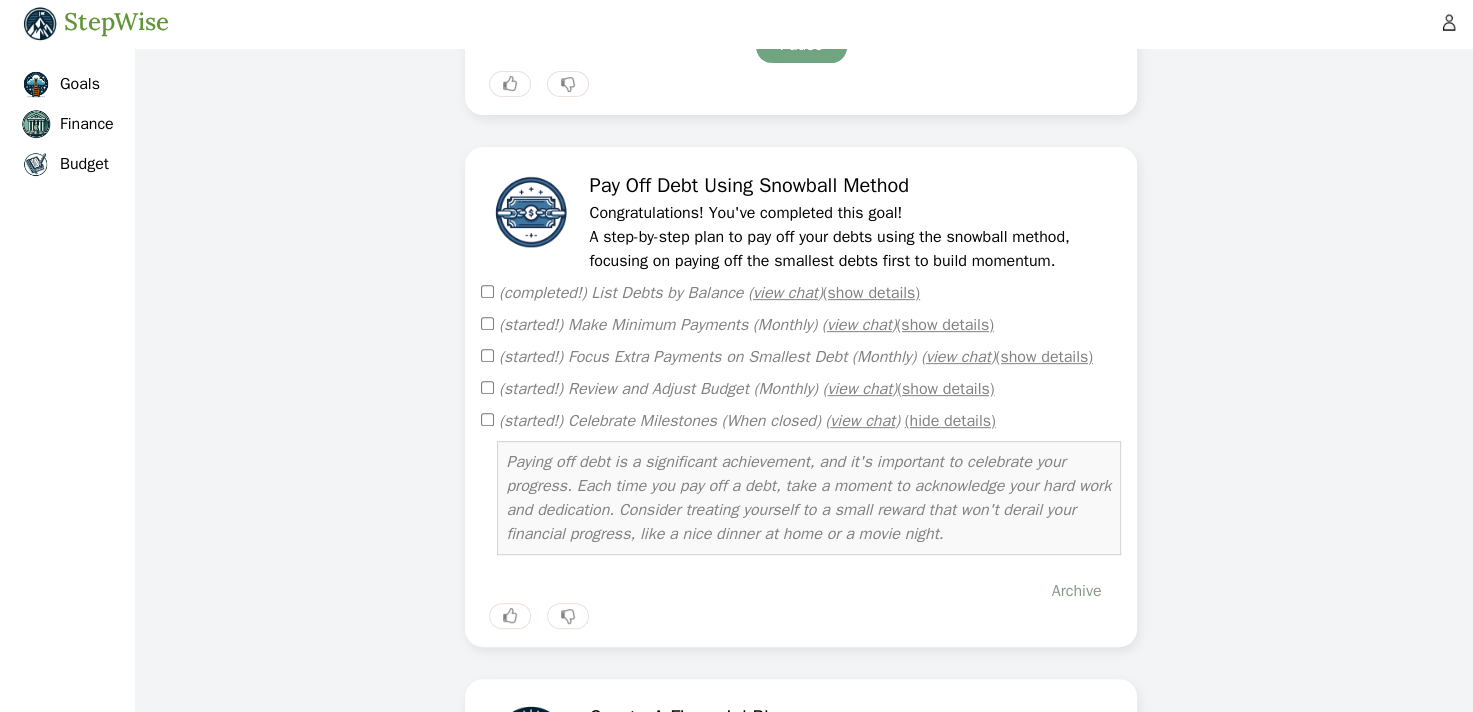 drag, startPoint x: 1468, startPoint y: 423, endPoint x: 1482, endPoint y: 561, distance: 138.70833 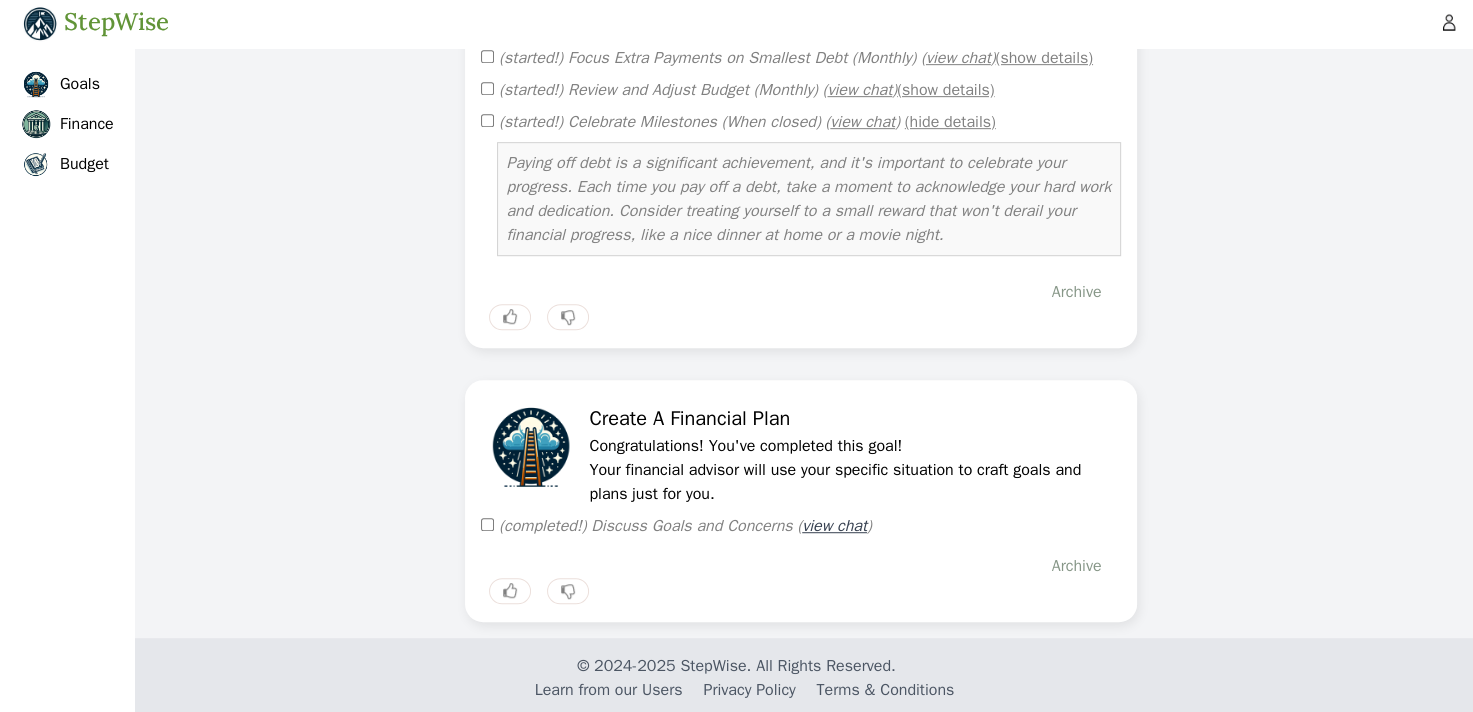 click on "view chat" at bounding box center (834, 526) 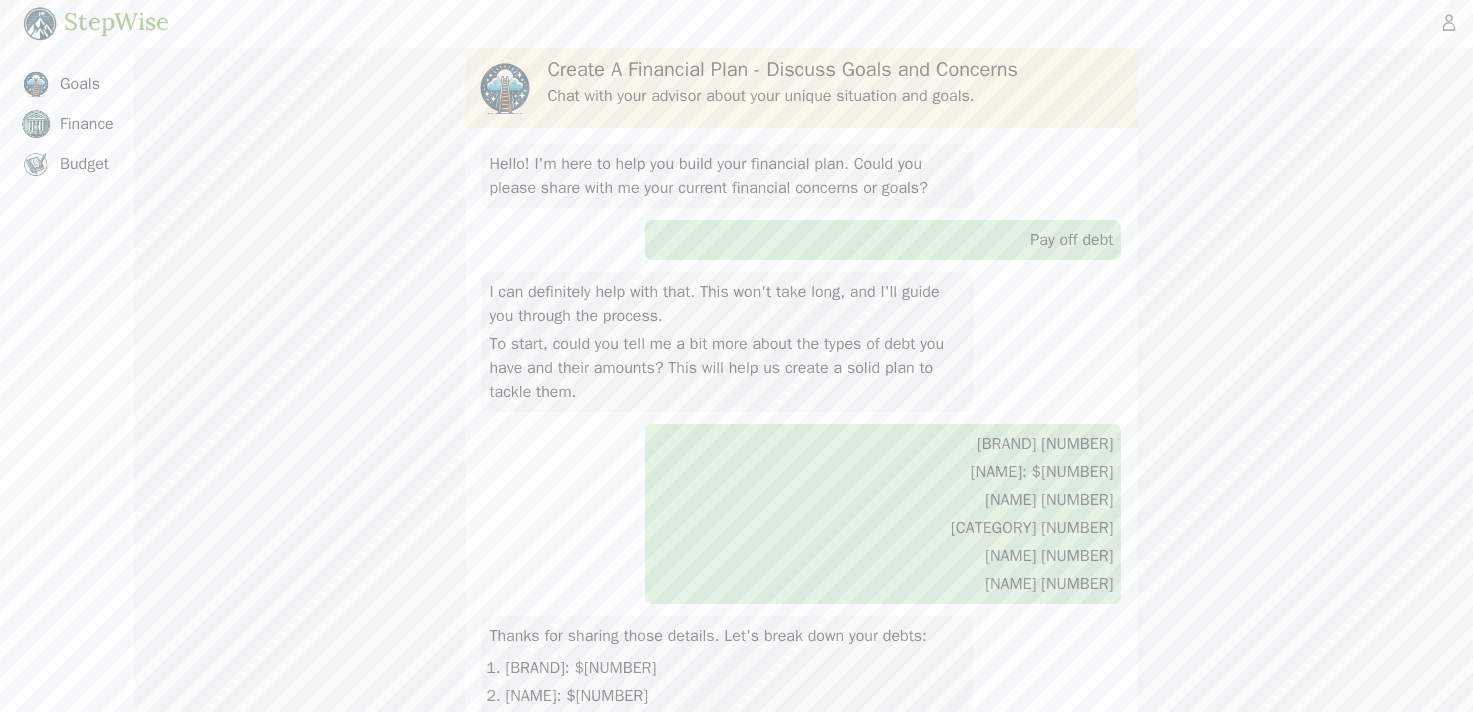scroll, scrollTop: 2478, scrollLeft: 0, axis: vertical 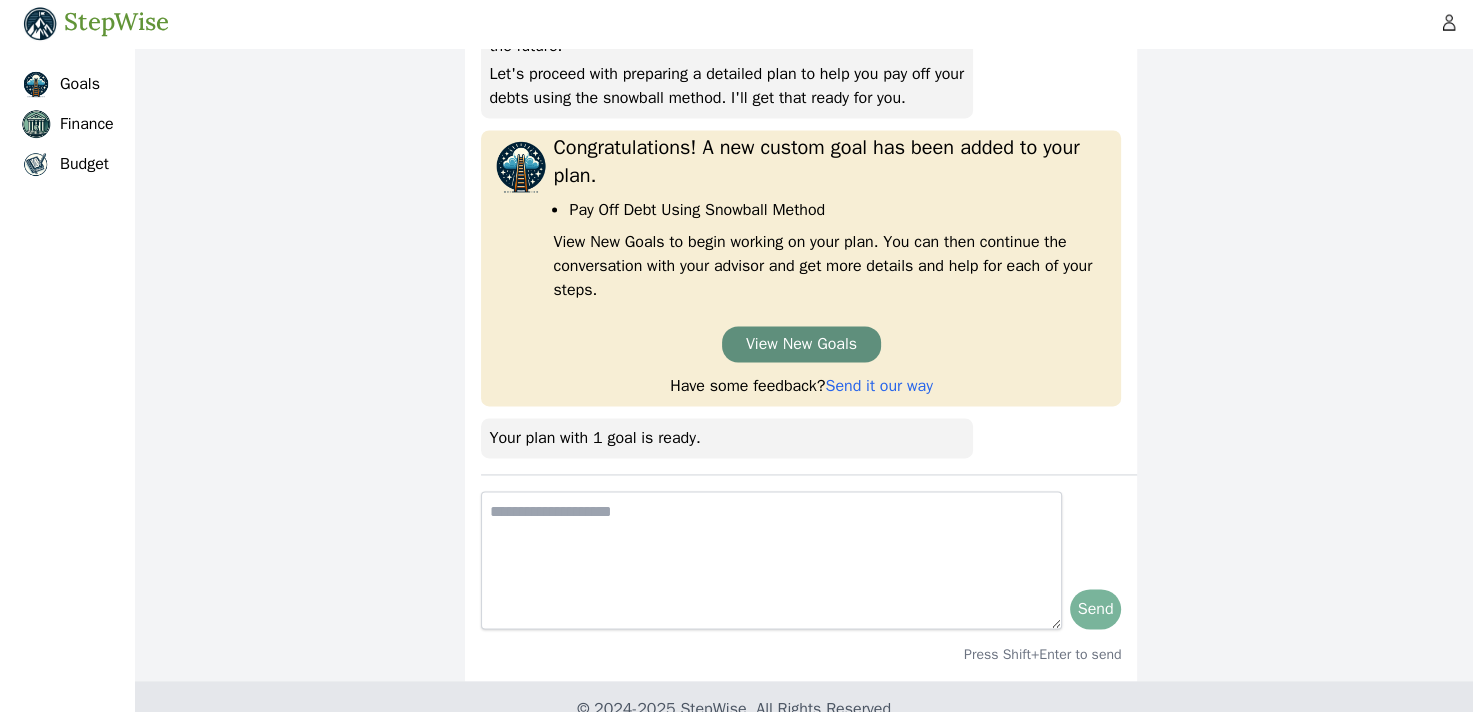click on "View New Goals" at bounding box center [801, 344] 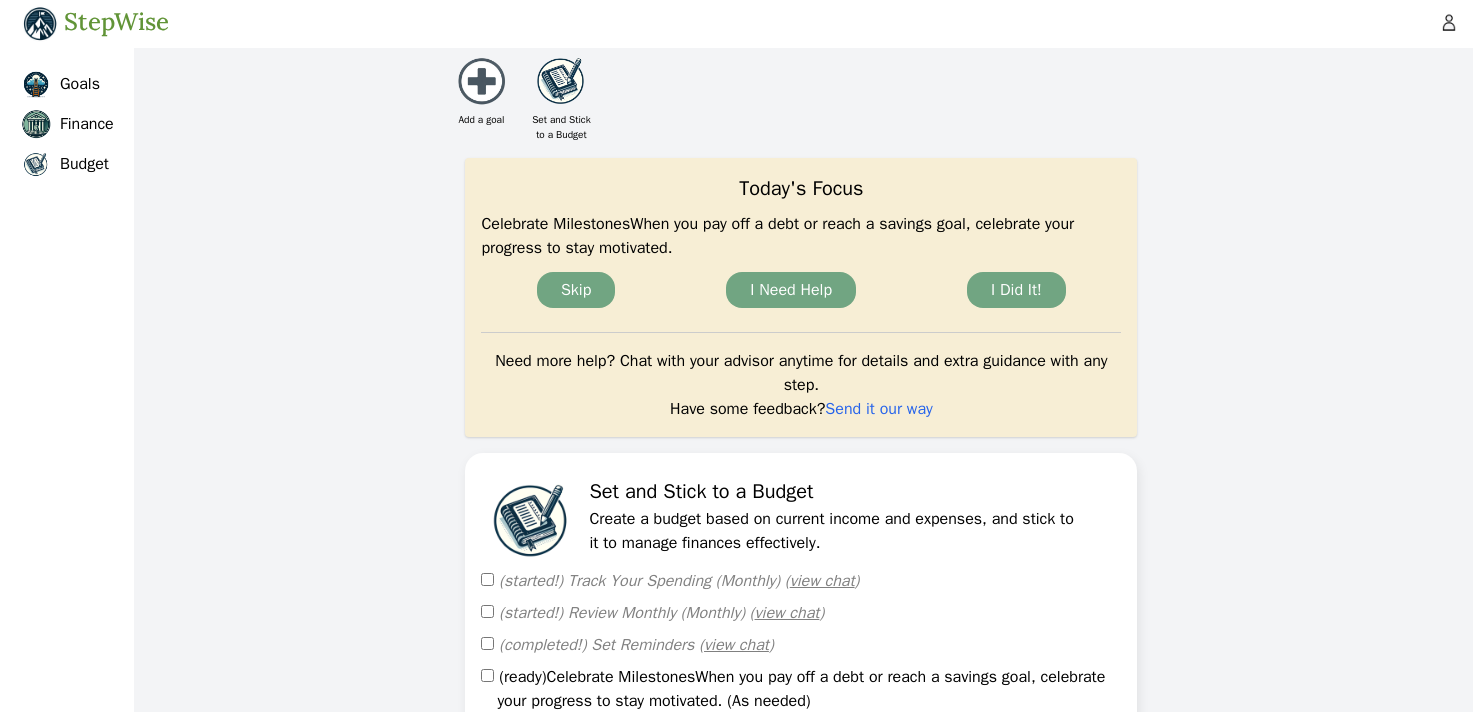 scroll, scrollTop: 0, scrollLeft: 0, axis: both 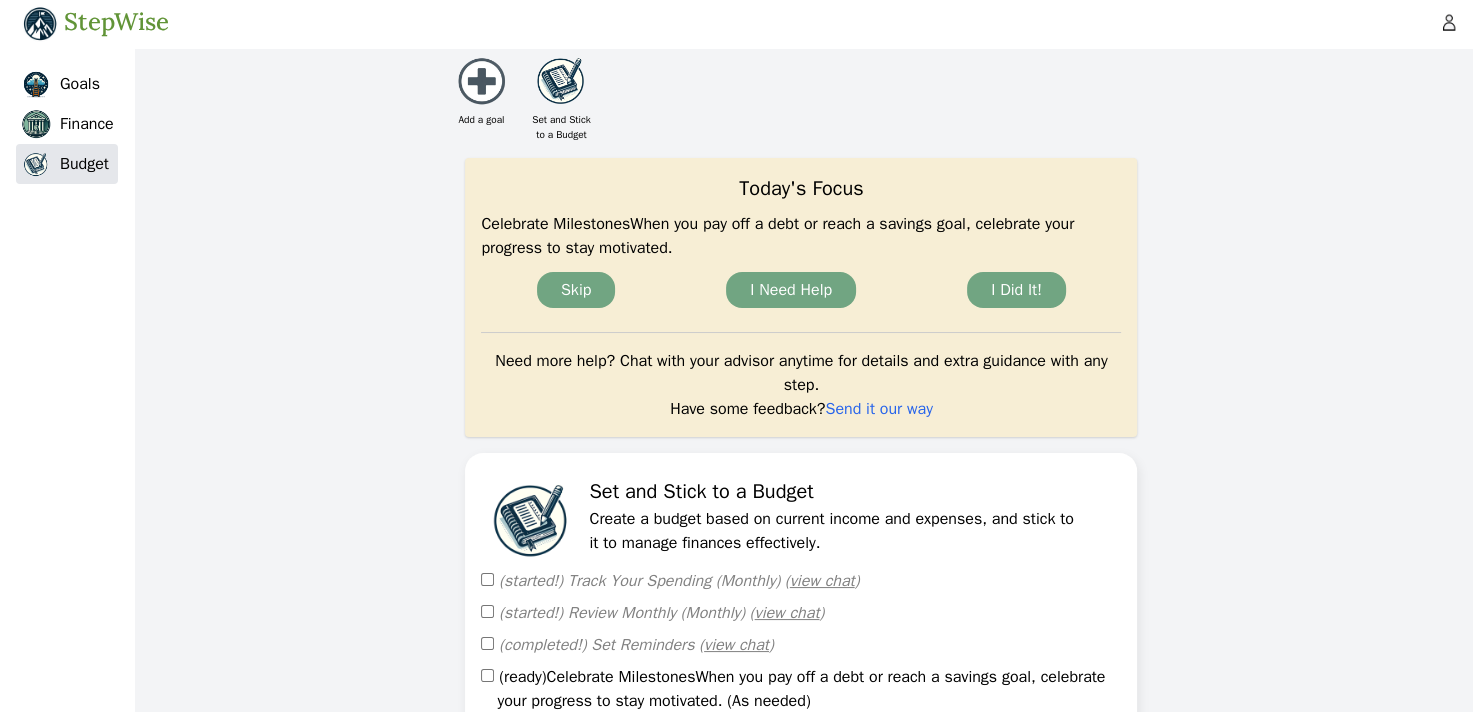 click on "Budget" at bounding box center [84, 164] 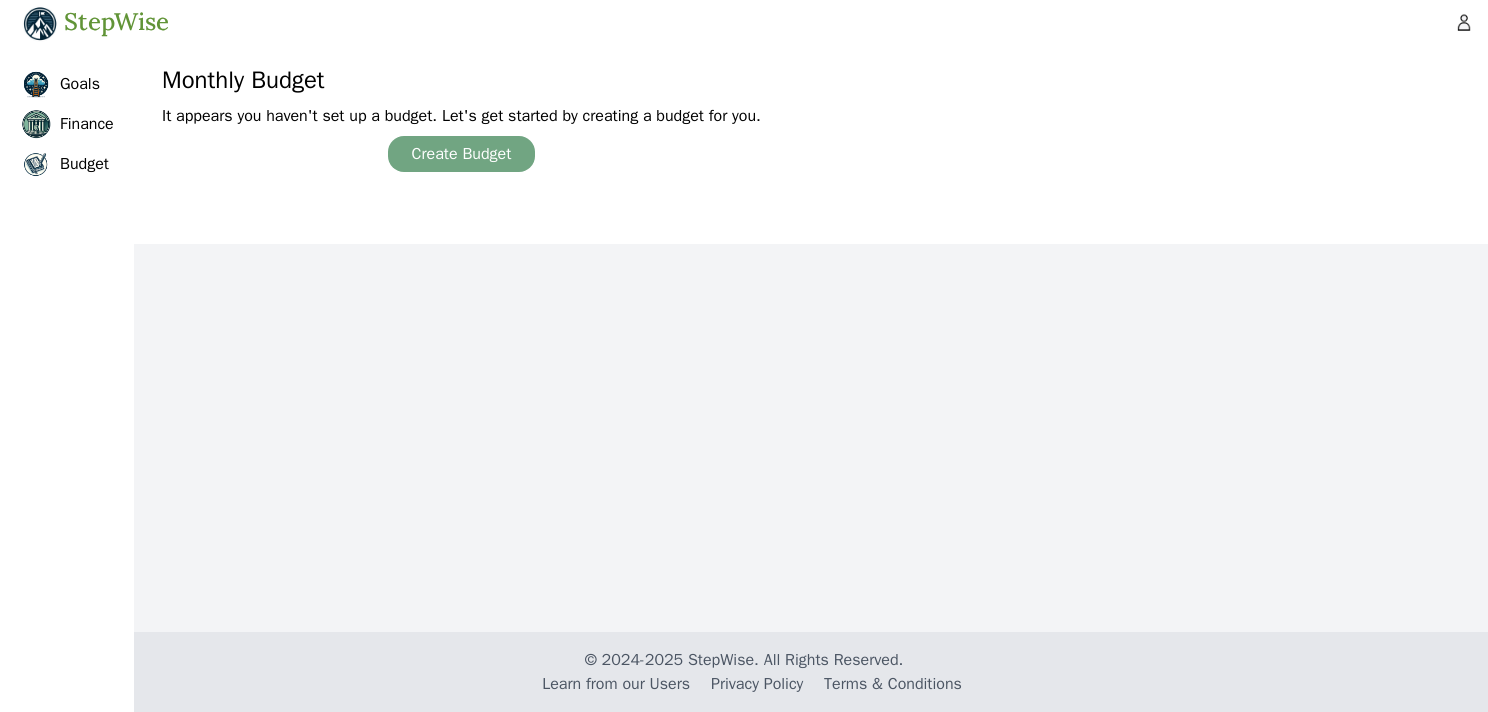 scroll, scrollTop: 0, scrollLeft: 0, axis: both 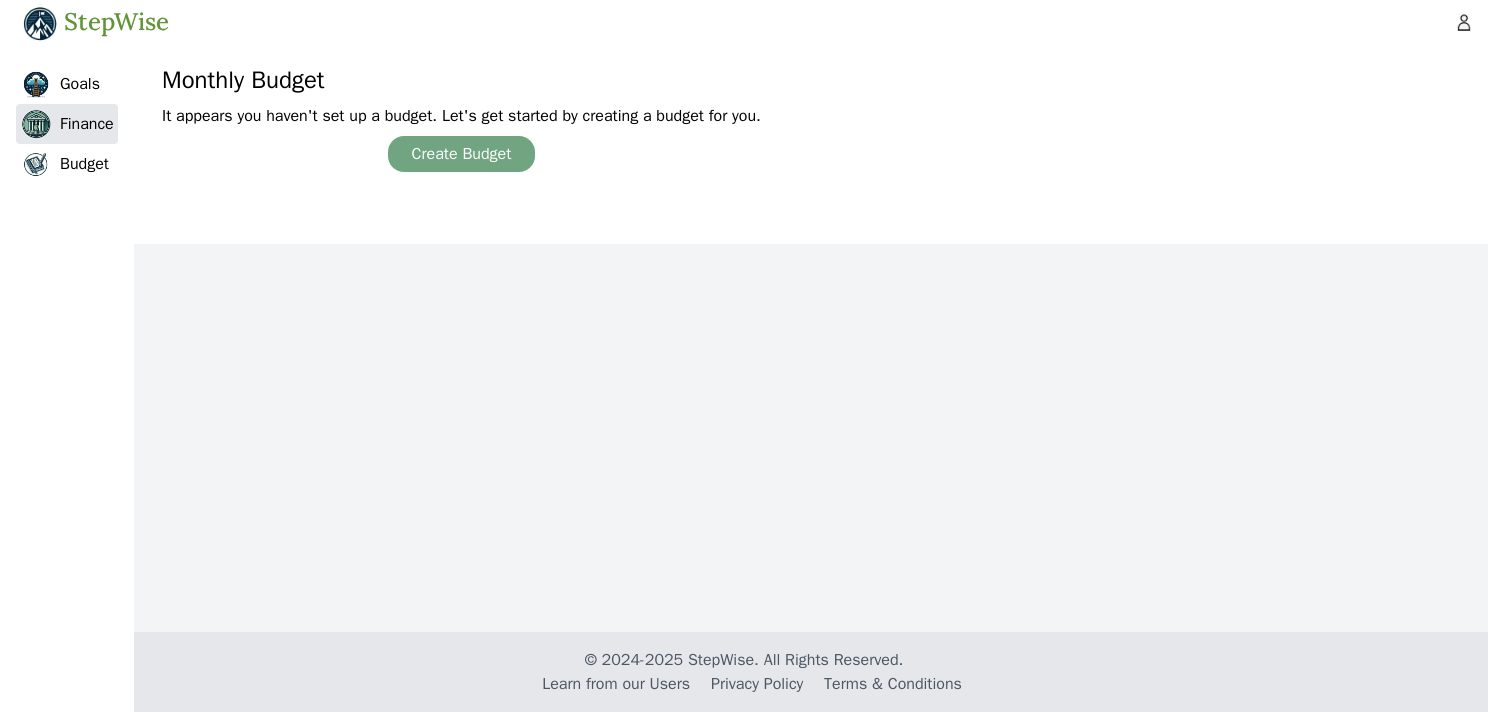 click at bounding box center (36, 124) 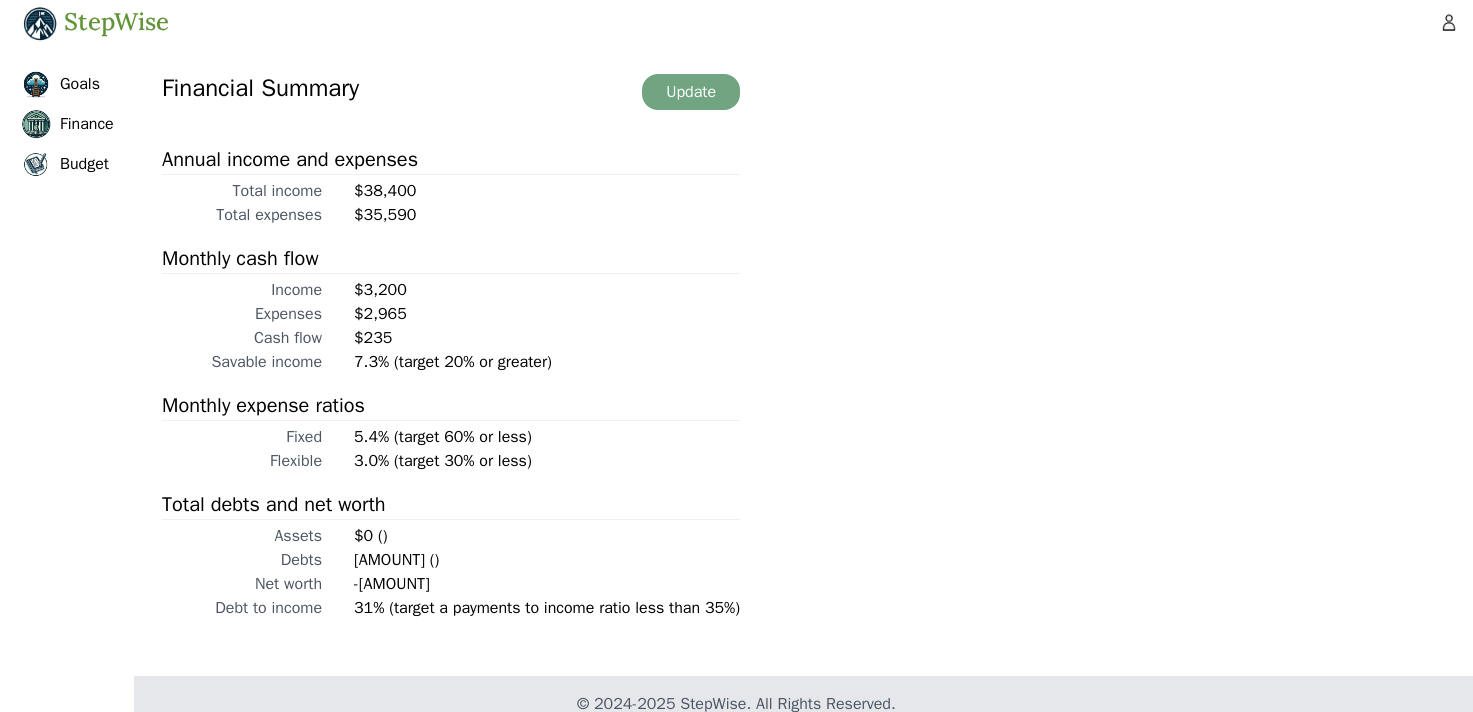 scroll, scrollTop: 0, scrollLeft: 0, axis: both 